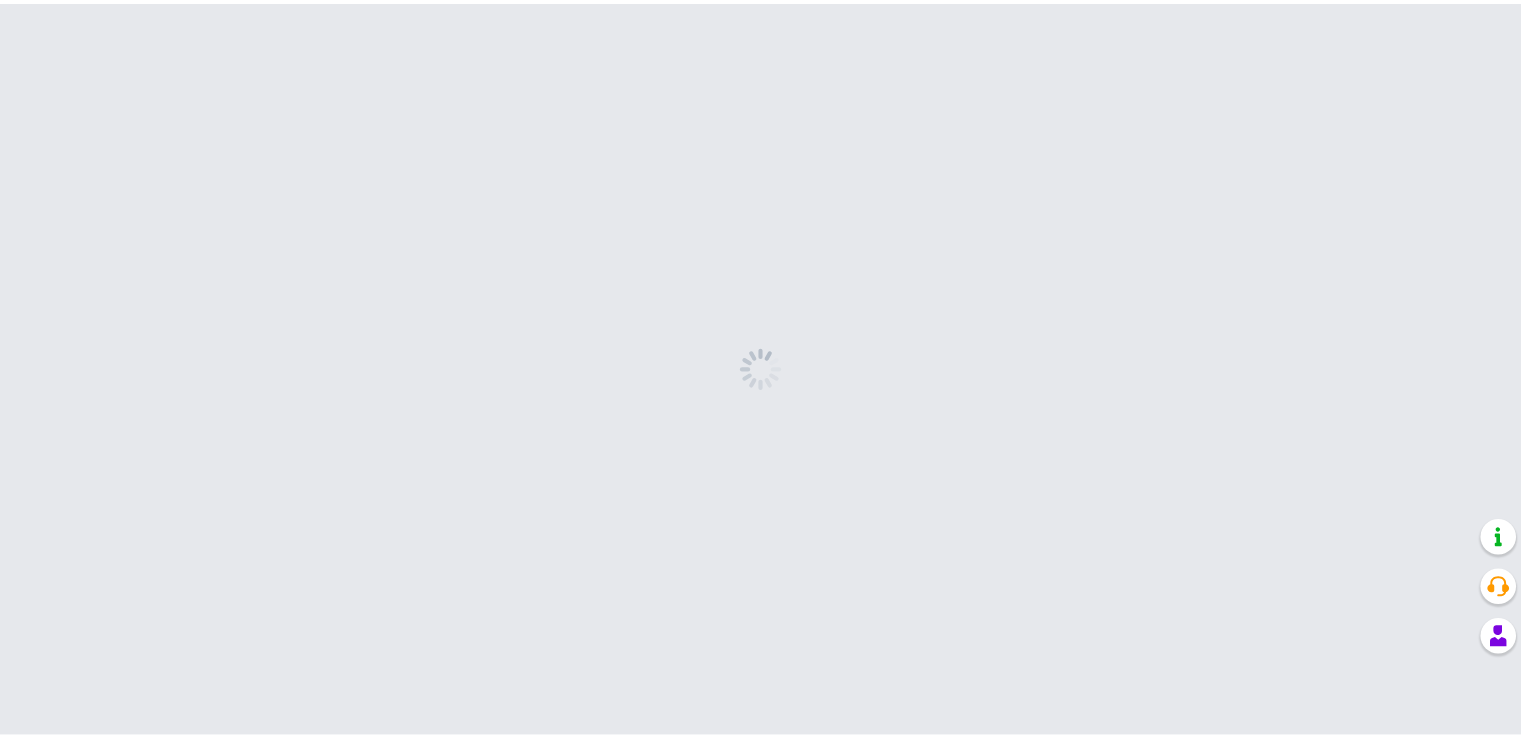 scroll, scrollTop: 0, scrollLeft: 0, axis: both 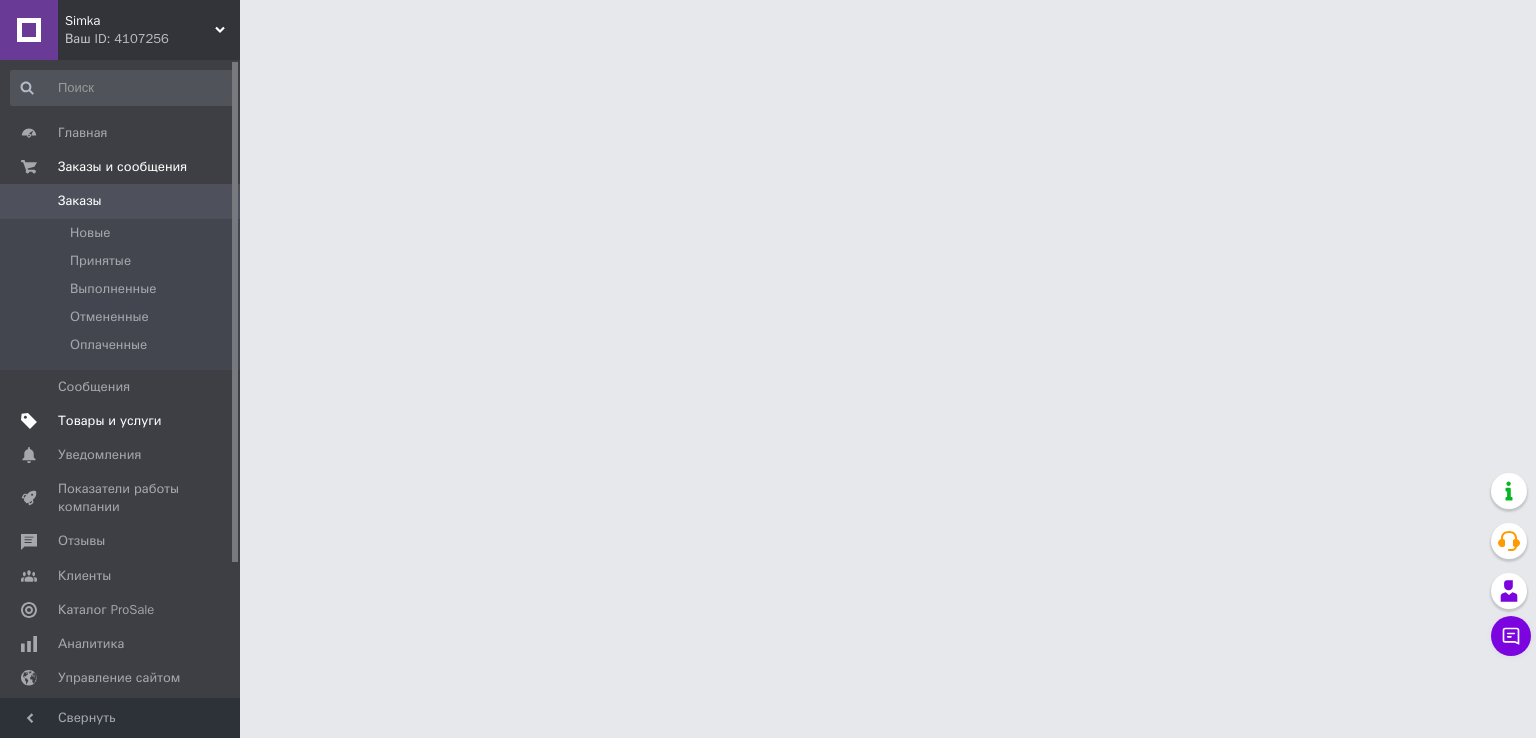 click on "Товары и услуги" at bounding box center (110, 421) 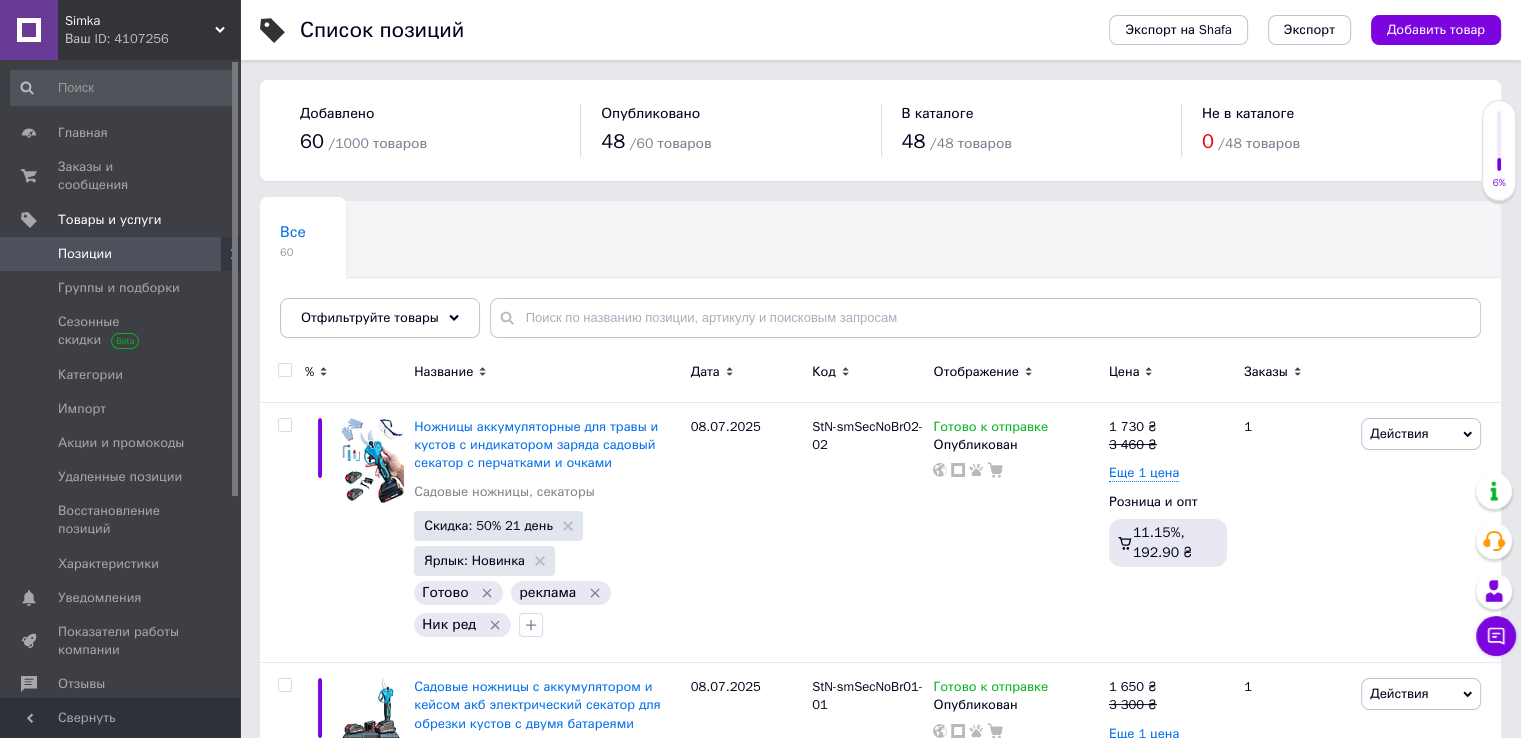 click on "Отфильтруйте товары" at bounding box center [370, 317] 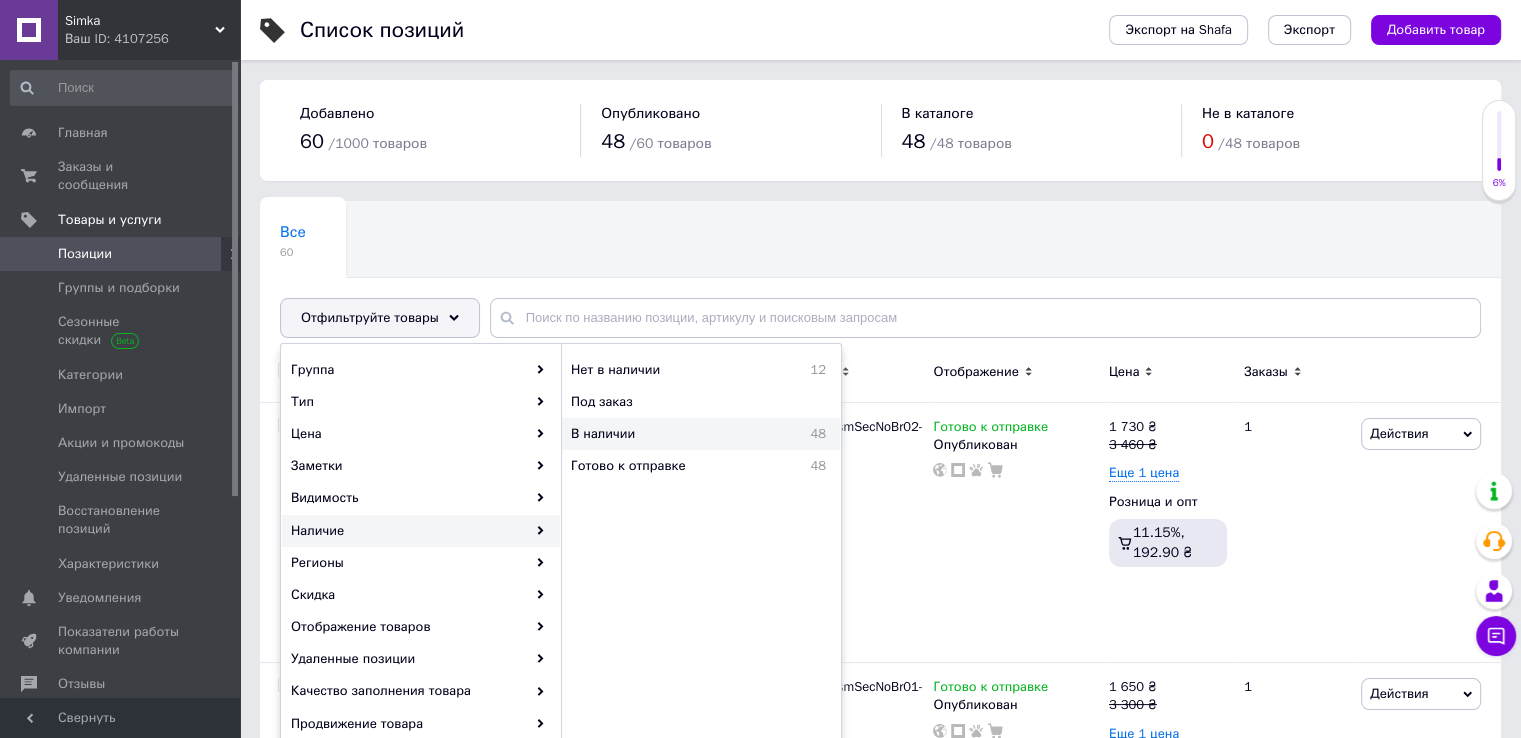 click on "В наличии" at bounding box center (662, 434) 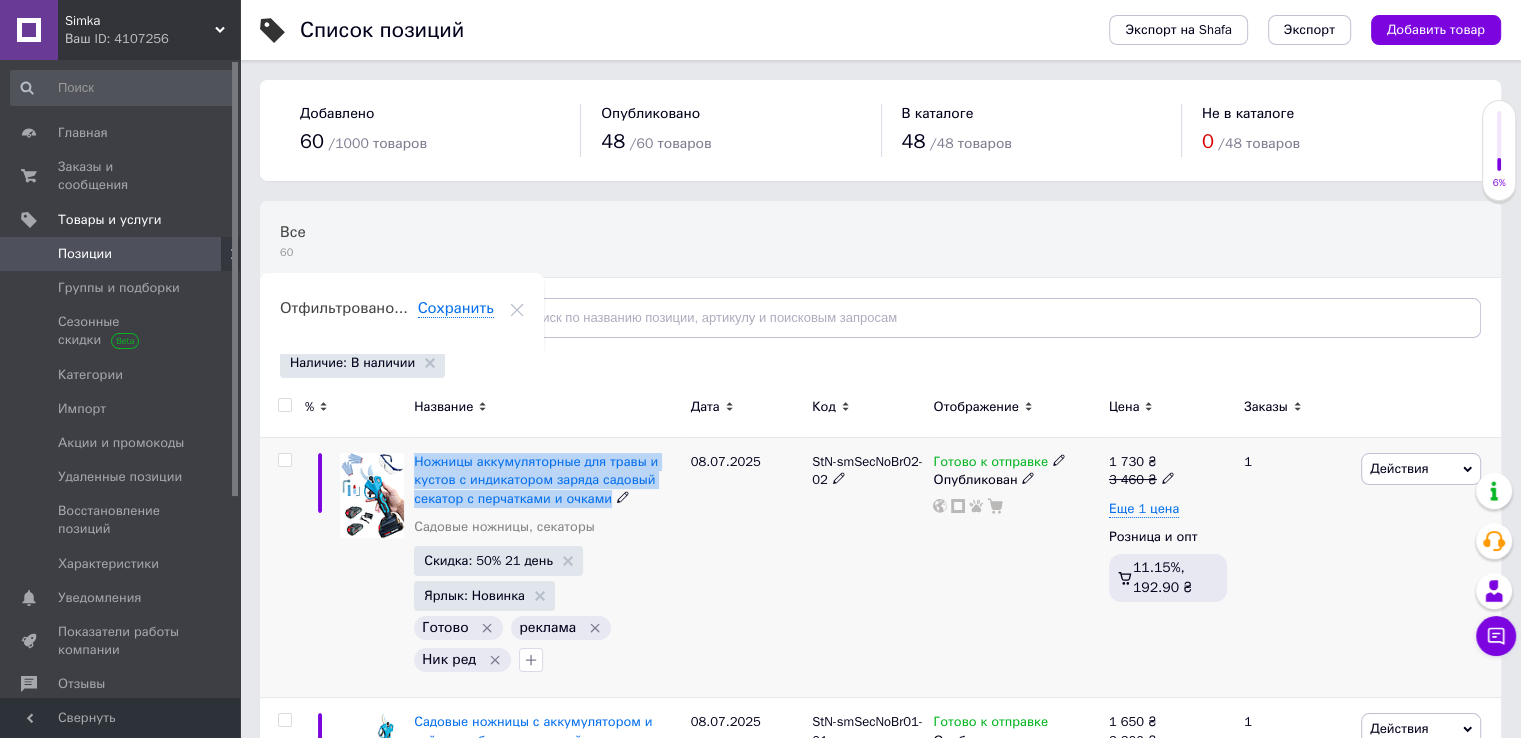 drag, startPoint x: 409, startPoint y: 445, endPoint x: 612, endPoint y: 505, distance: 211.68137 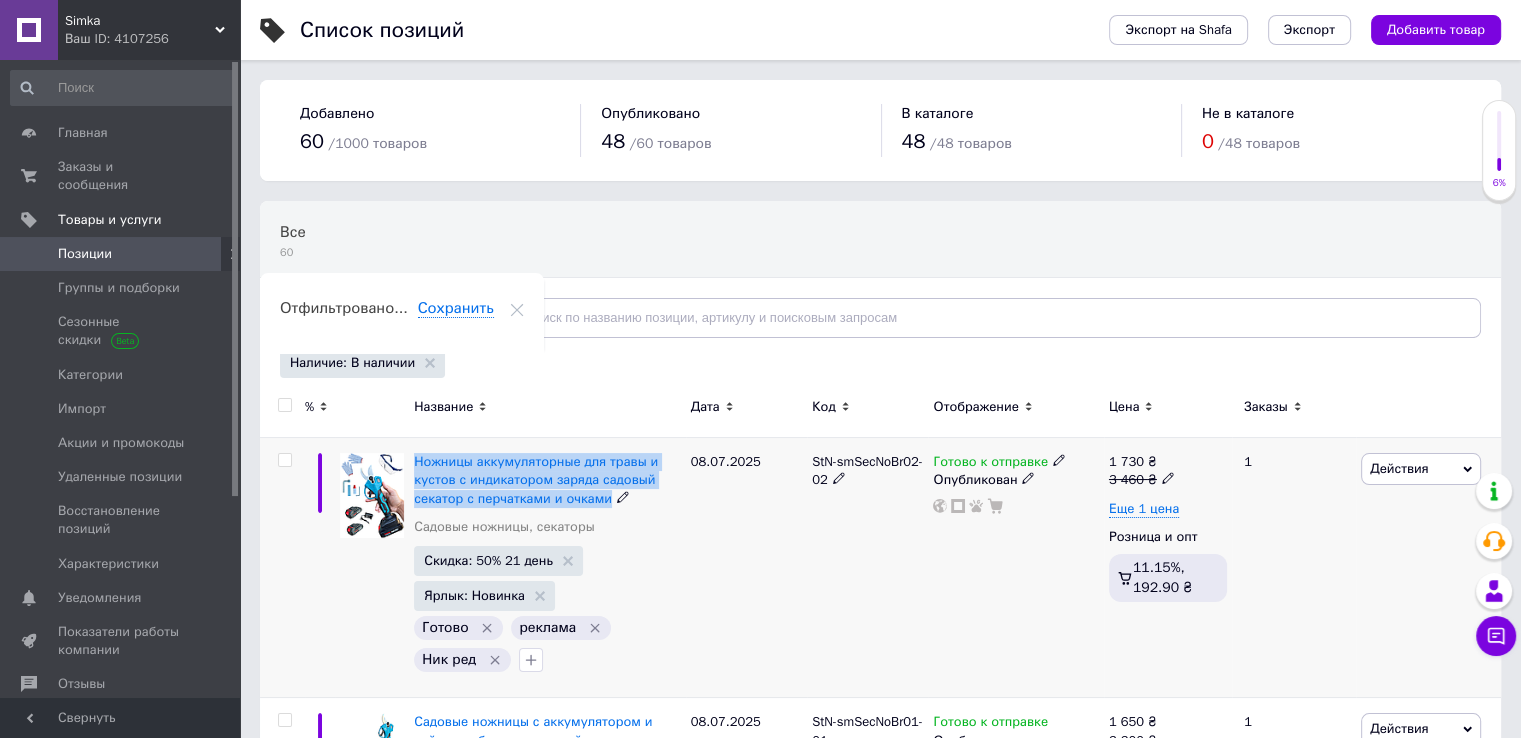 click on "Ножницы аккумуляторные для травы и кустов с индикатором заряда садовый секатор с перчатками и очками Садовые ножницы, секаторы Скидка: 50% 21 день Ярлык: Новинка Готово   реклама   Ник ред" at bounding box center (547, 568) 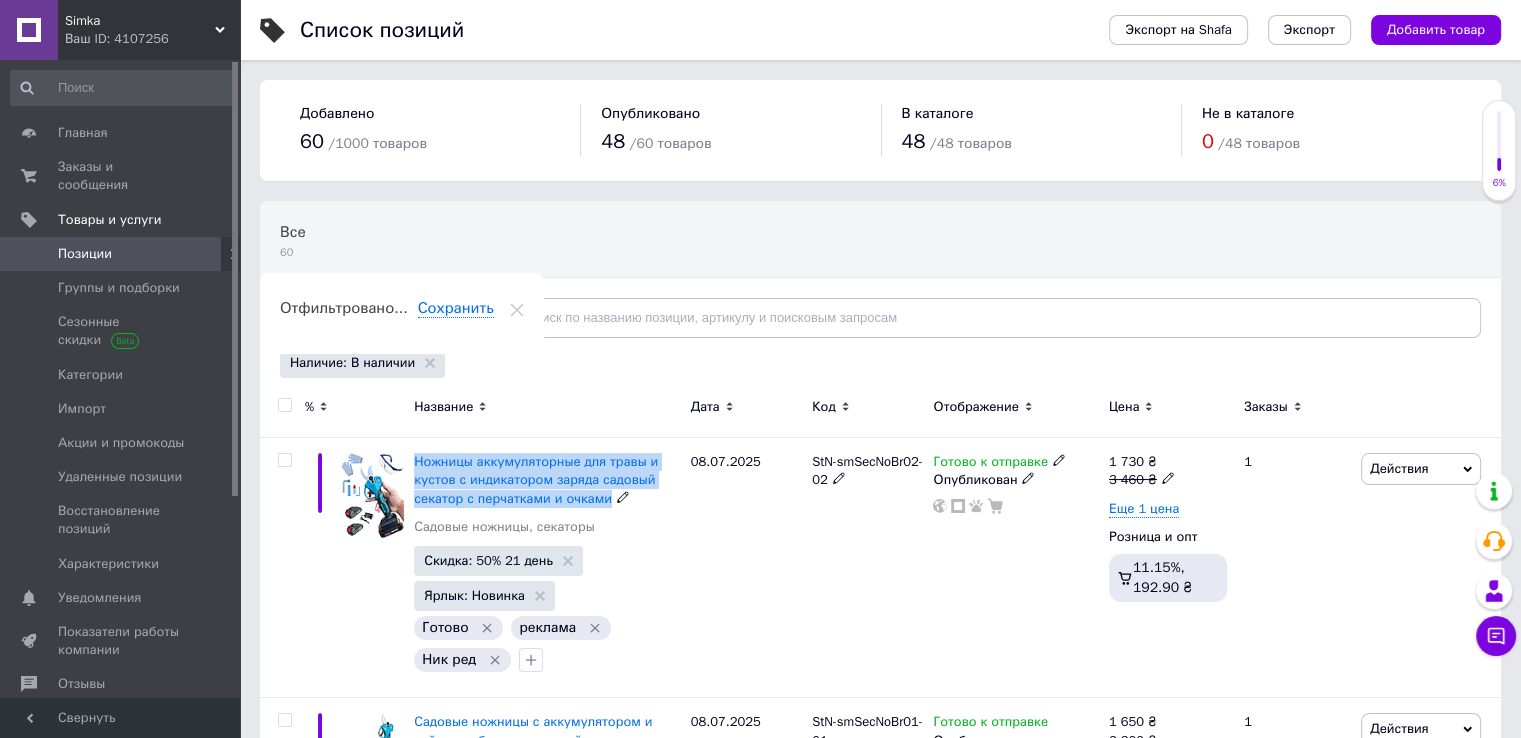 copy on "Ножницы аккумуляторные для травы и кустов с индикатором заряда садовый секатор с перчатками и очками" 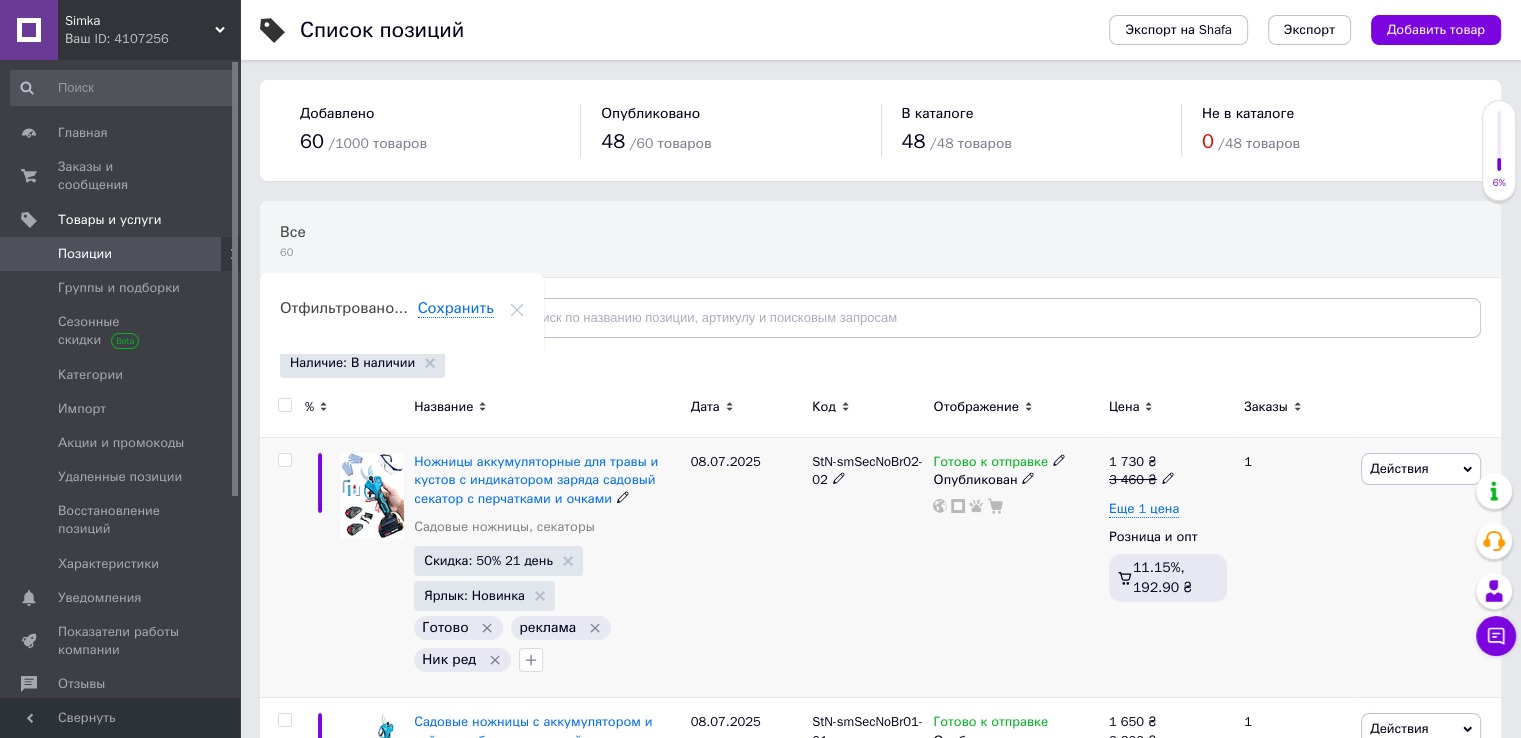 click 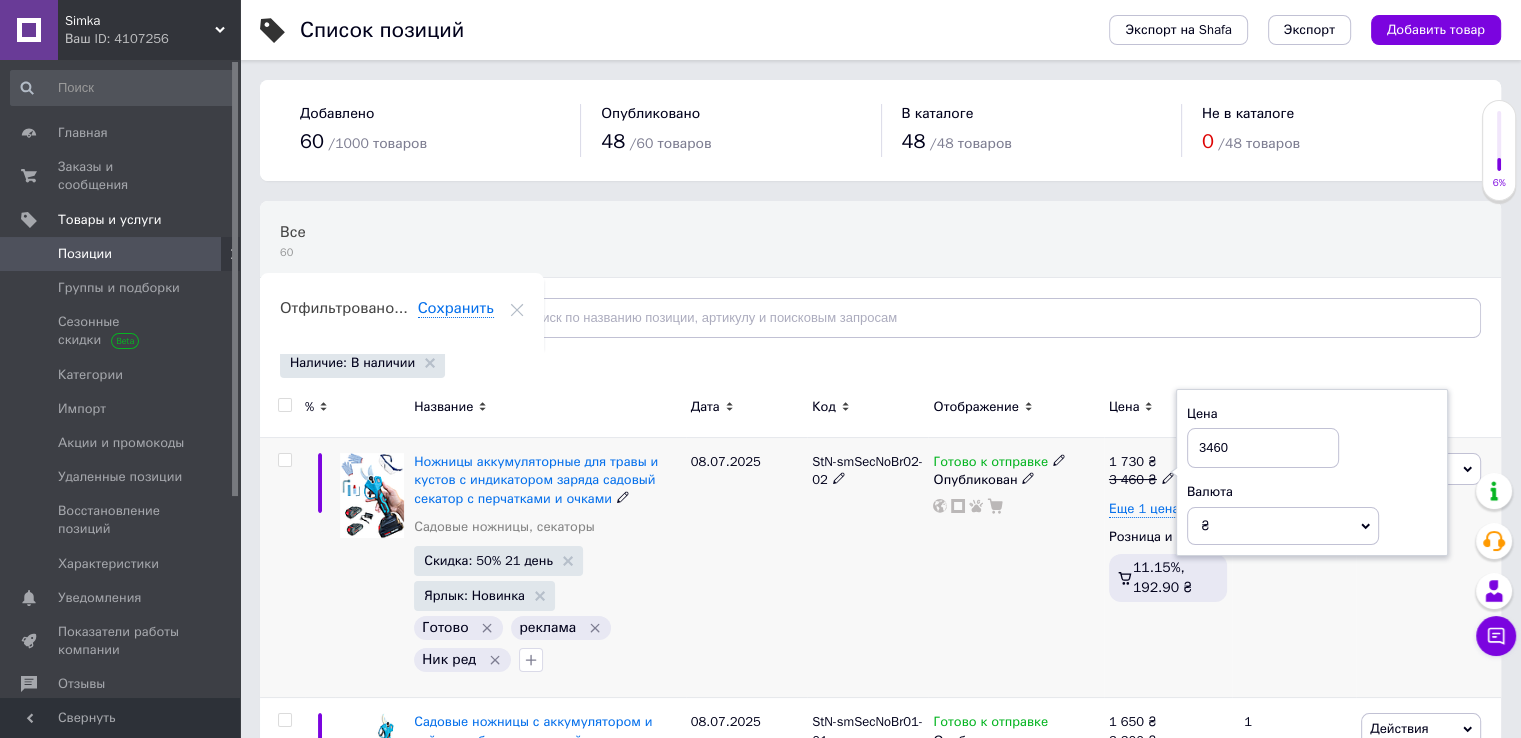 drag, startPoint x: 1232, startPoint y: 446, endPoint x: 1168, endPoint y: 457, distance: 64.93843 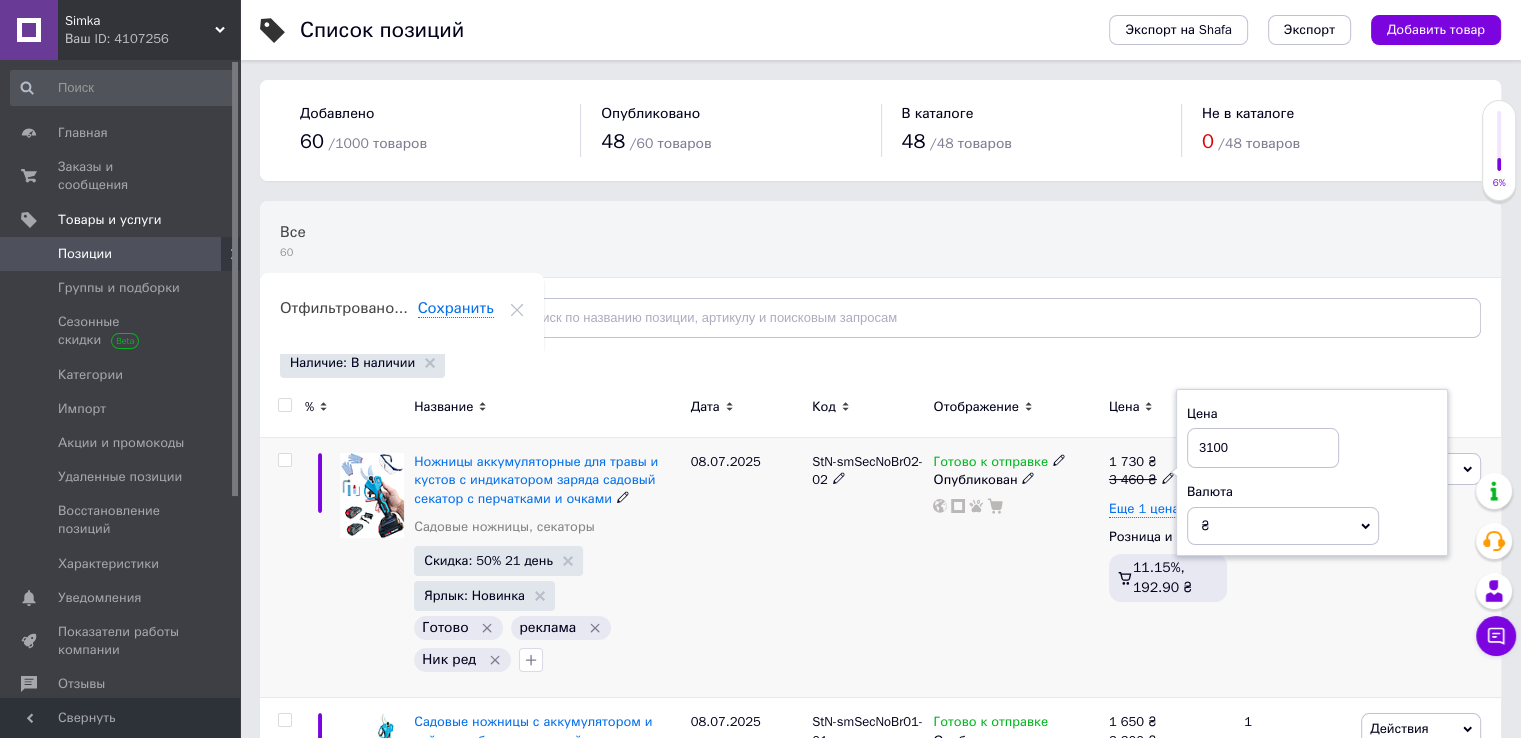 type on "3100" 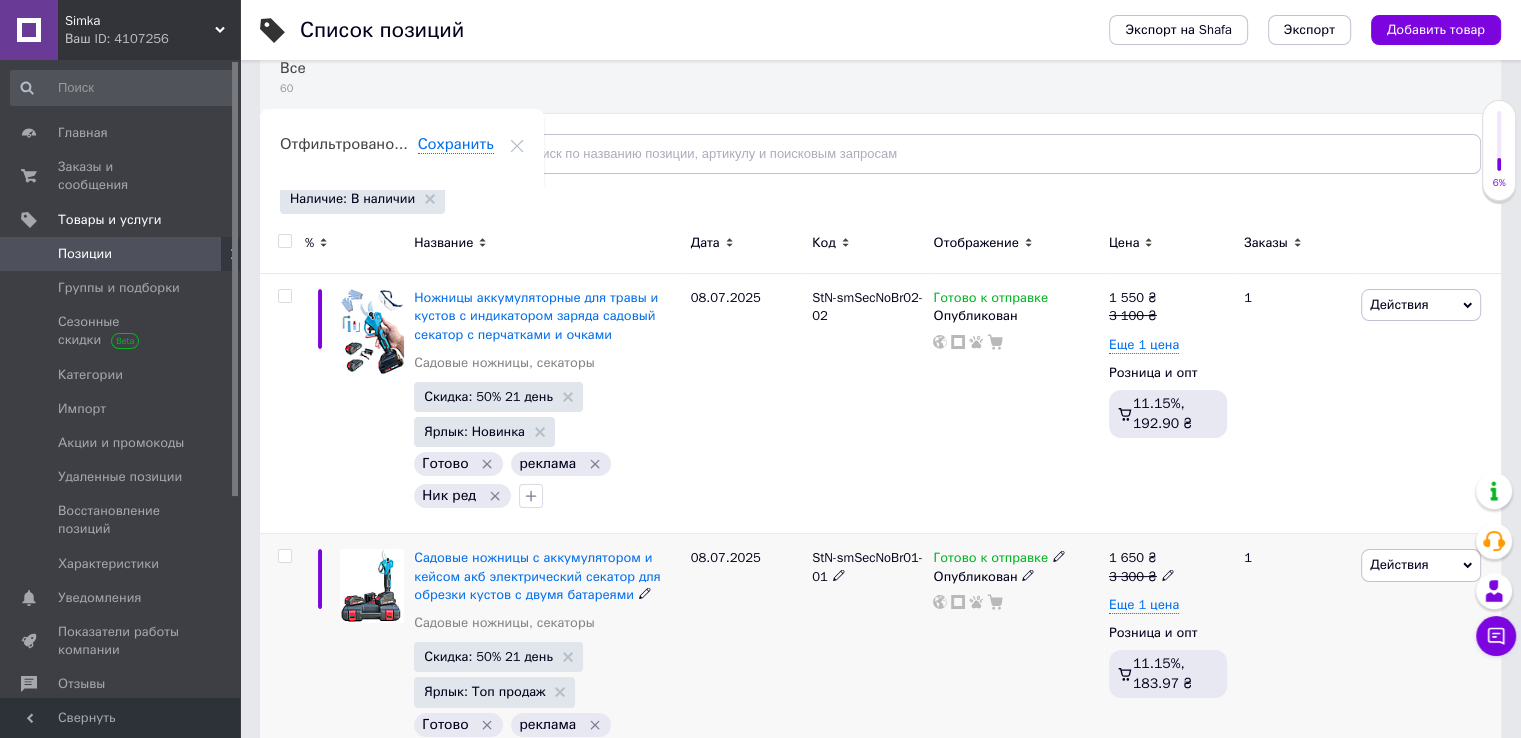 scroll, scrollTop: 300, scrollLeft: 0, axis: vertical 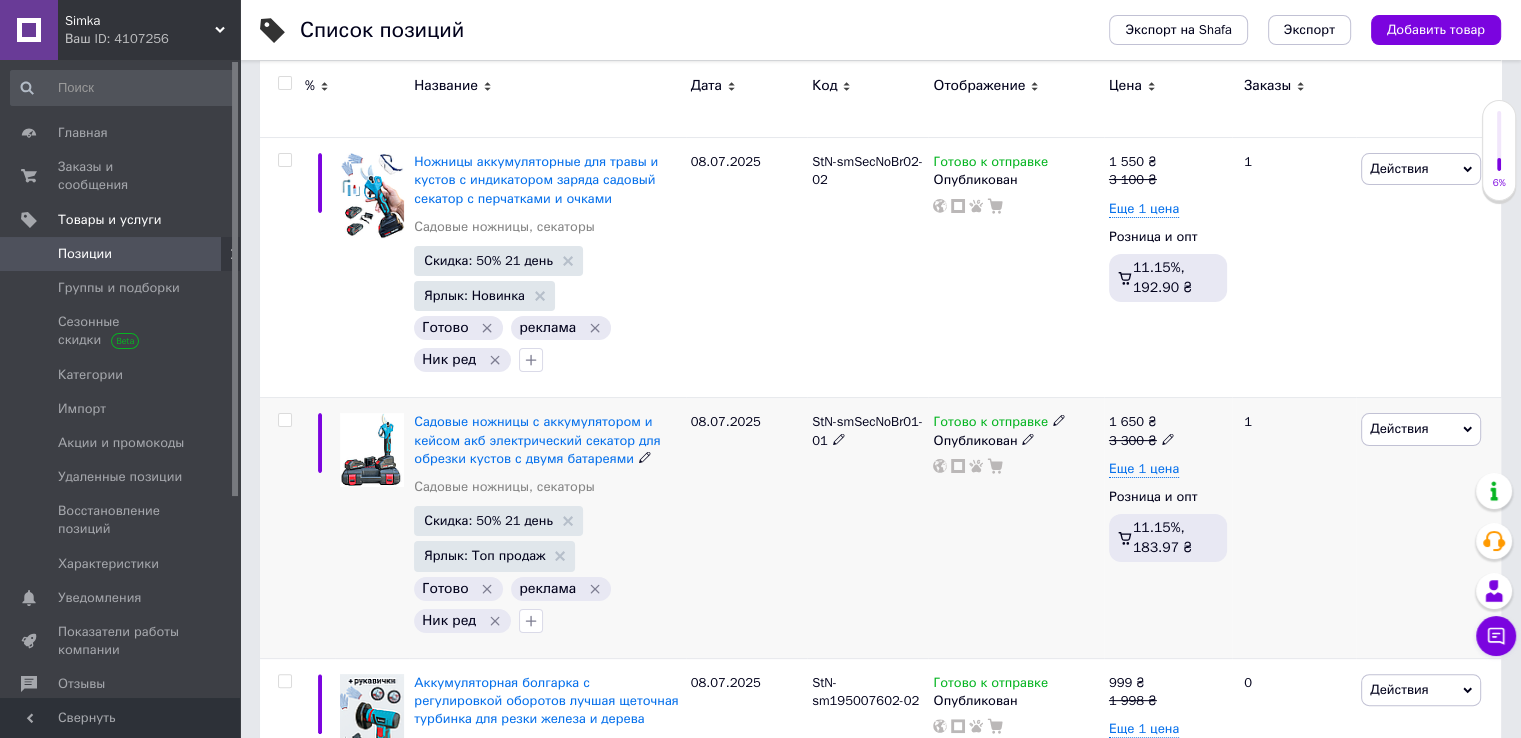 click 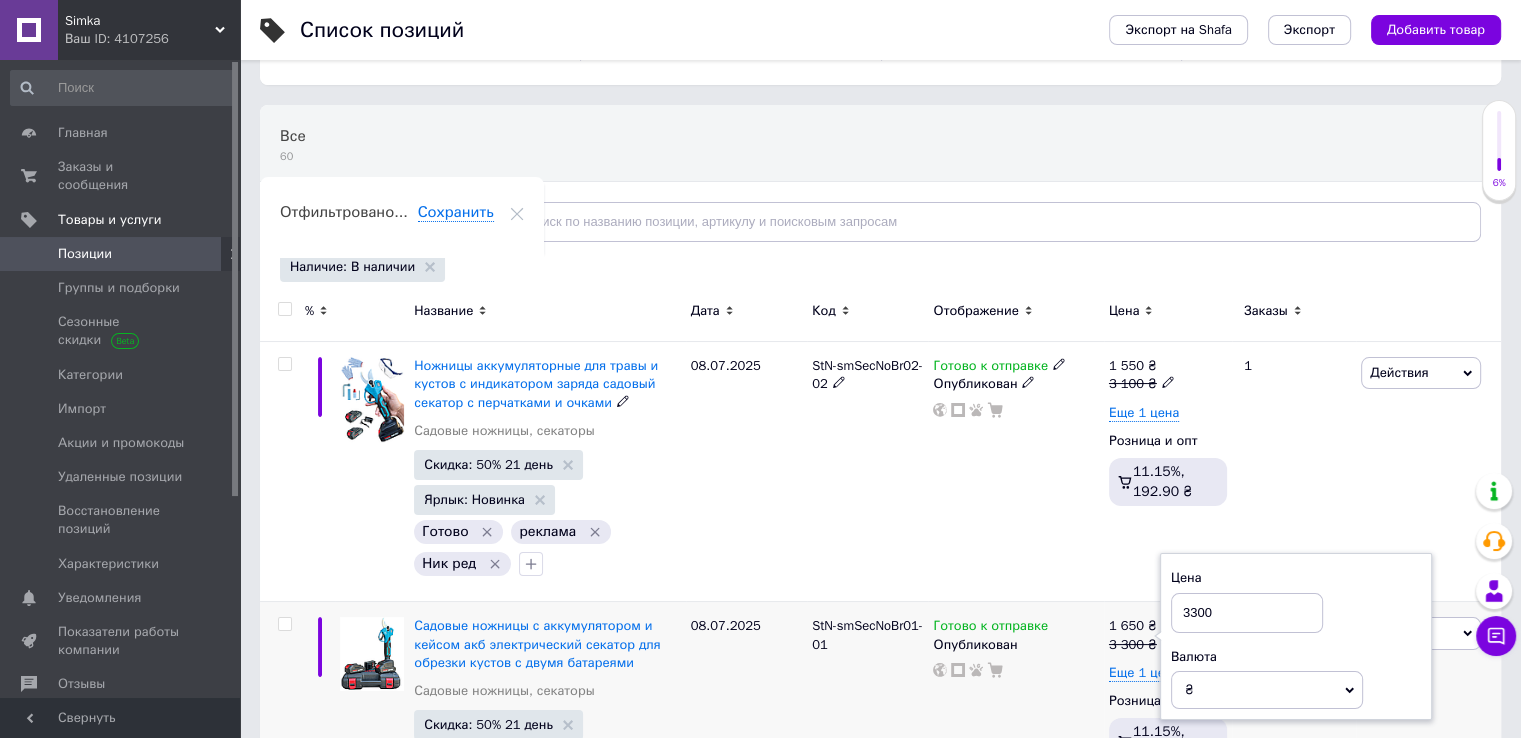 scroll, scrollTop: 200, scrollLeft: 0, axis: vertical 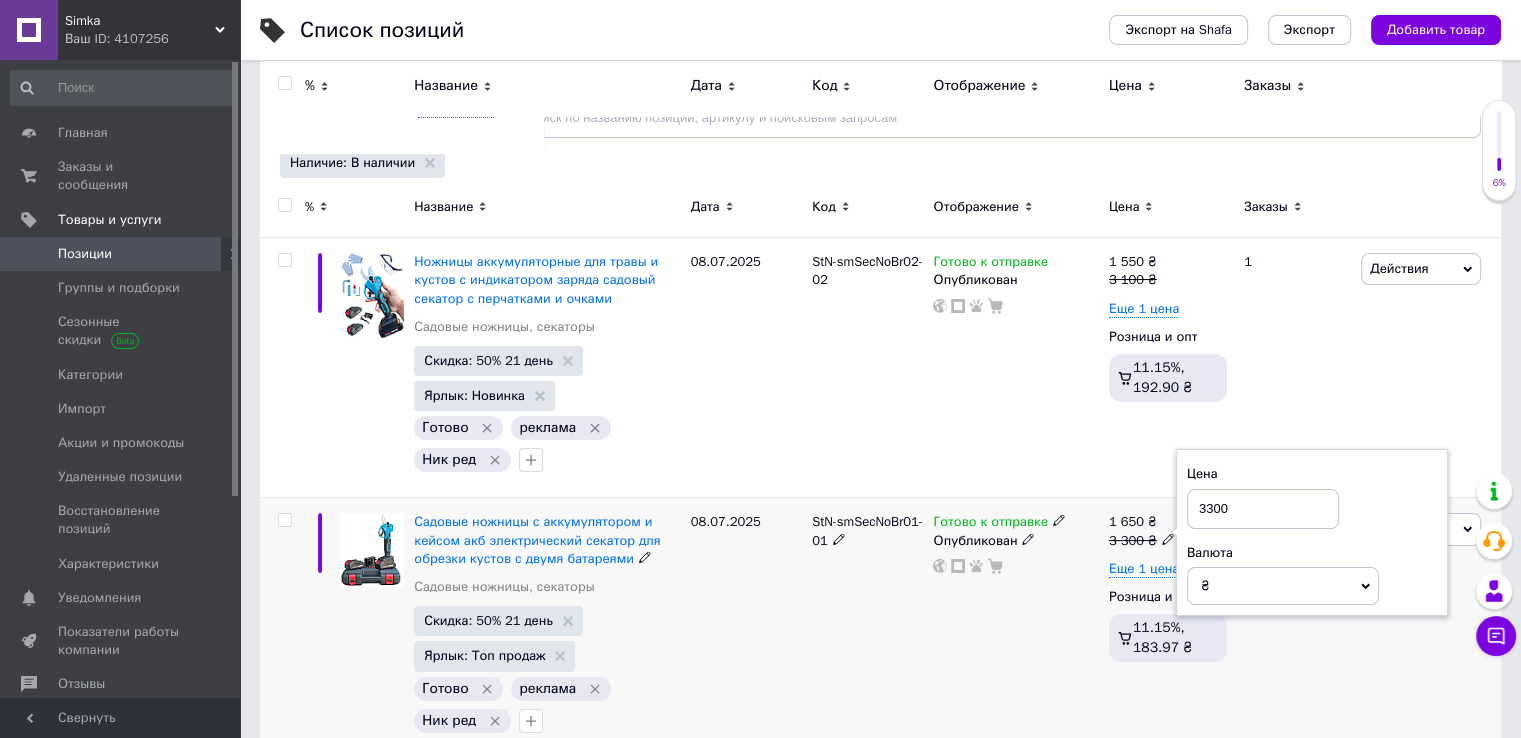 drag, startPoint x: 1250, startPoint y: 509, endPoint x: 1158, endPoint y: 507, distance: 92.021736 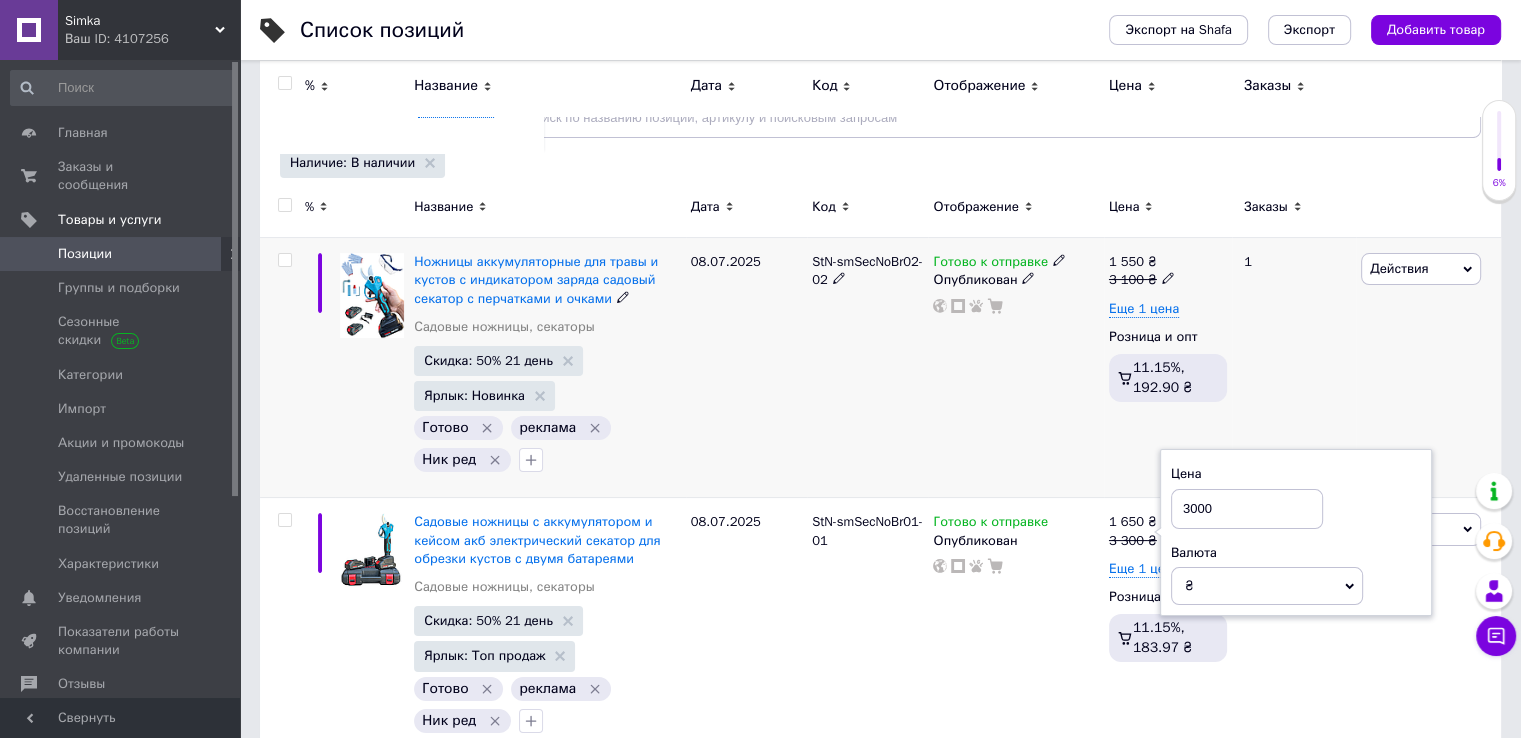 type on "3000" 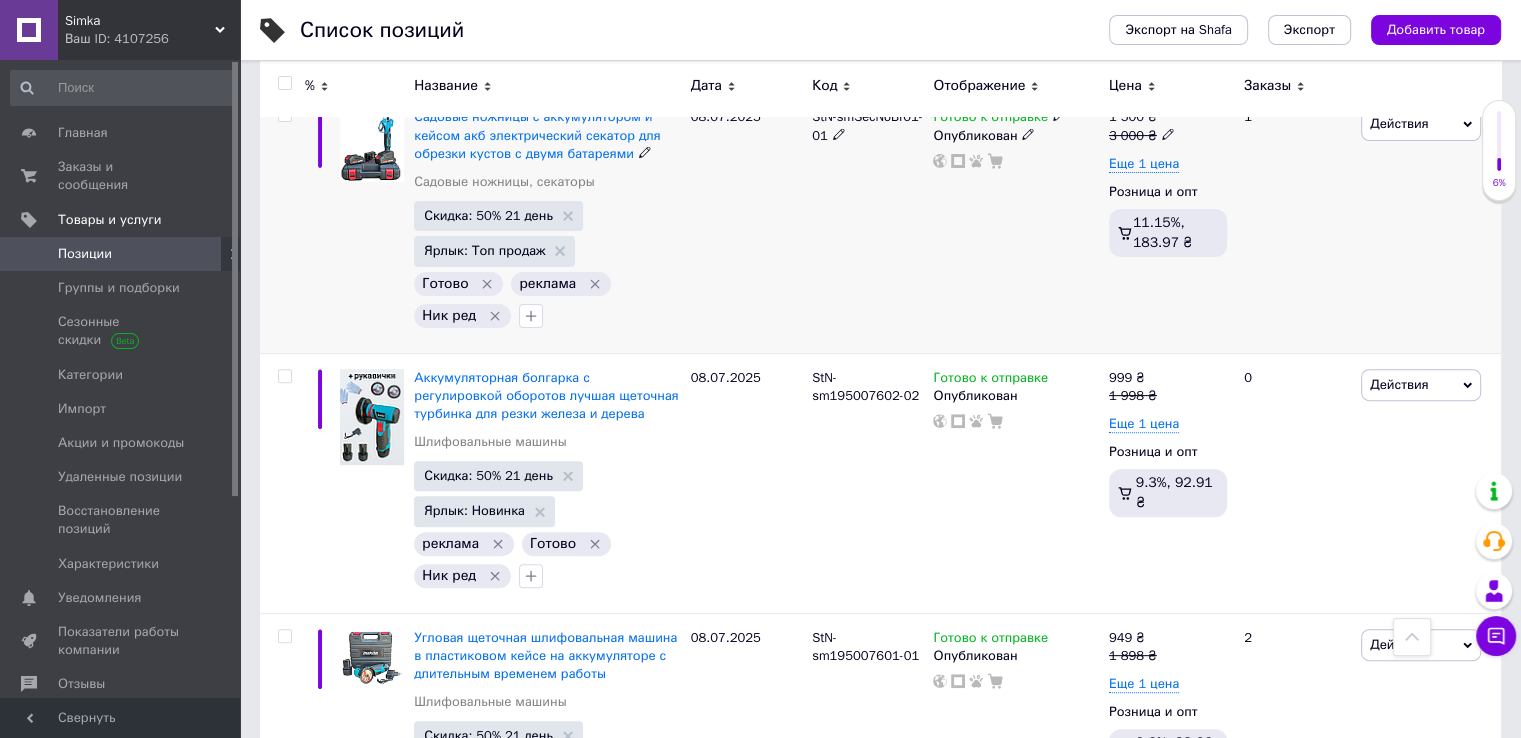 scroll, scrollTop: 600, scrollLeft: 0, axis: vertical 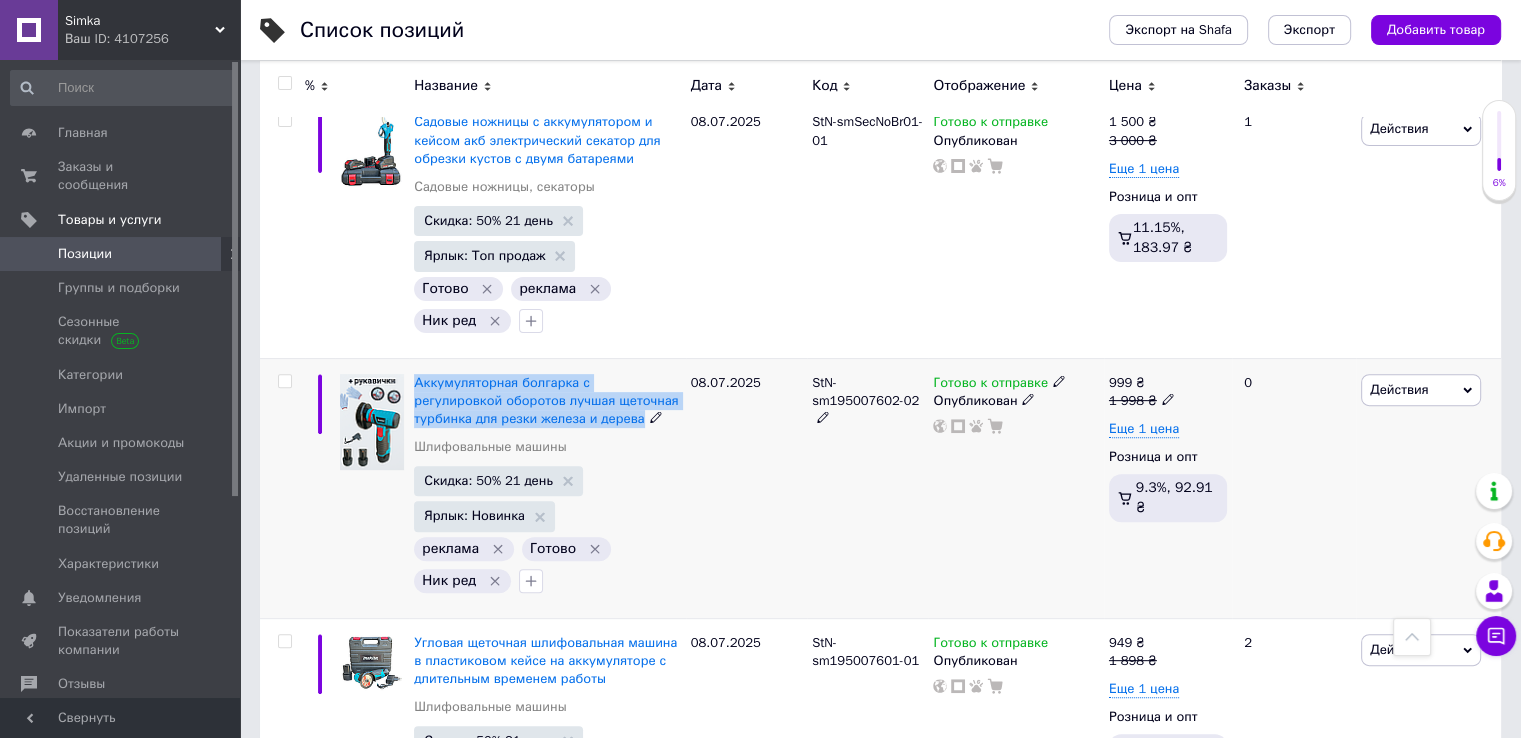 drag, startPoint x: 412, startPoint y: 365, endPoint x: 557, endPoint y: 417, distance: 154.0422 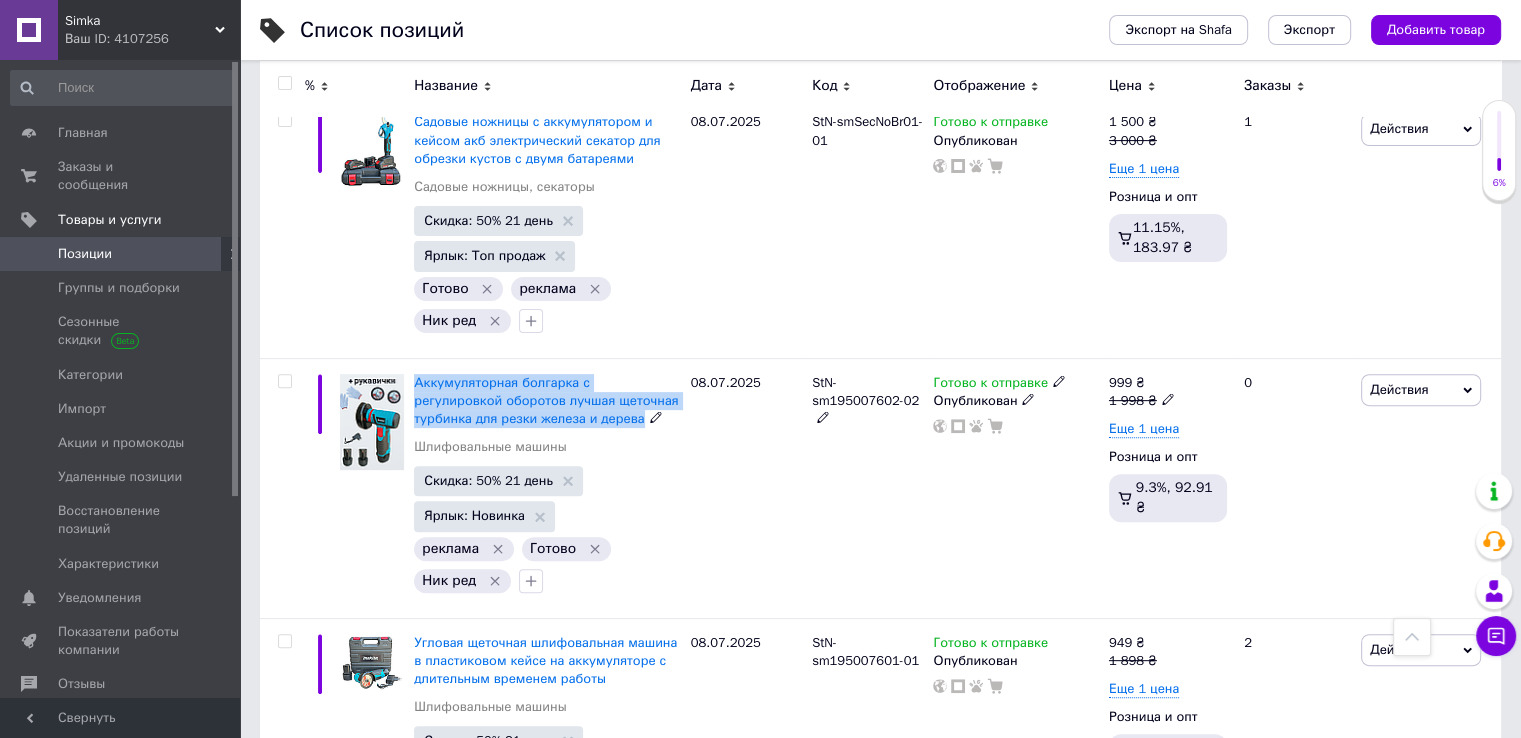 copy on "Аккумуляторная болгарка с регулировкой оборотов лучшая щеточная турбинка для резки железа и дерева" 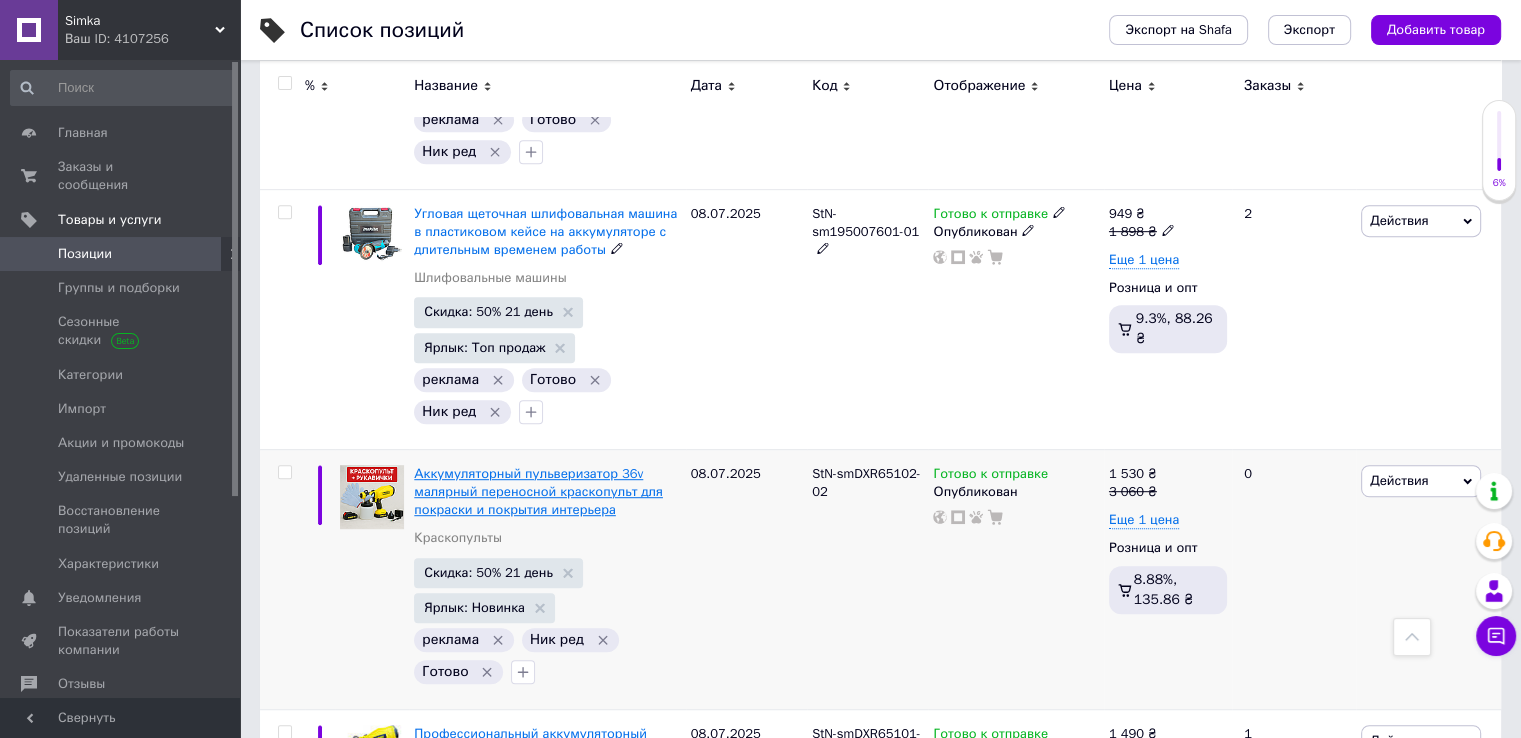 scroll, scrollTop: 1300, scrollLeft: 0, axis: vertical 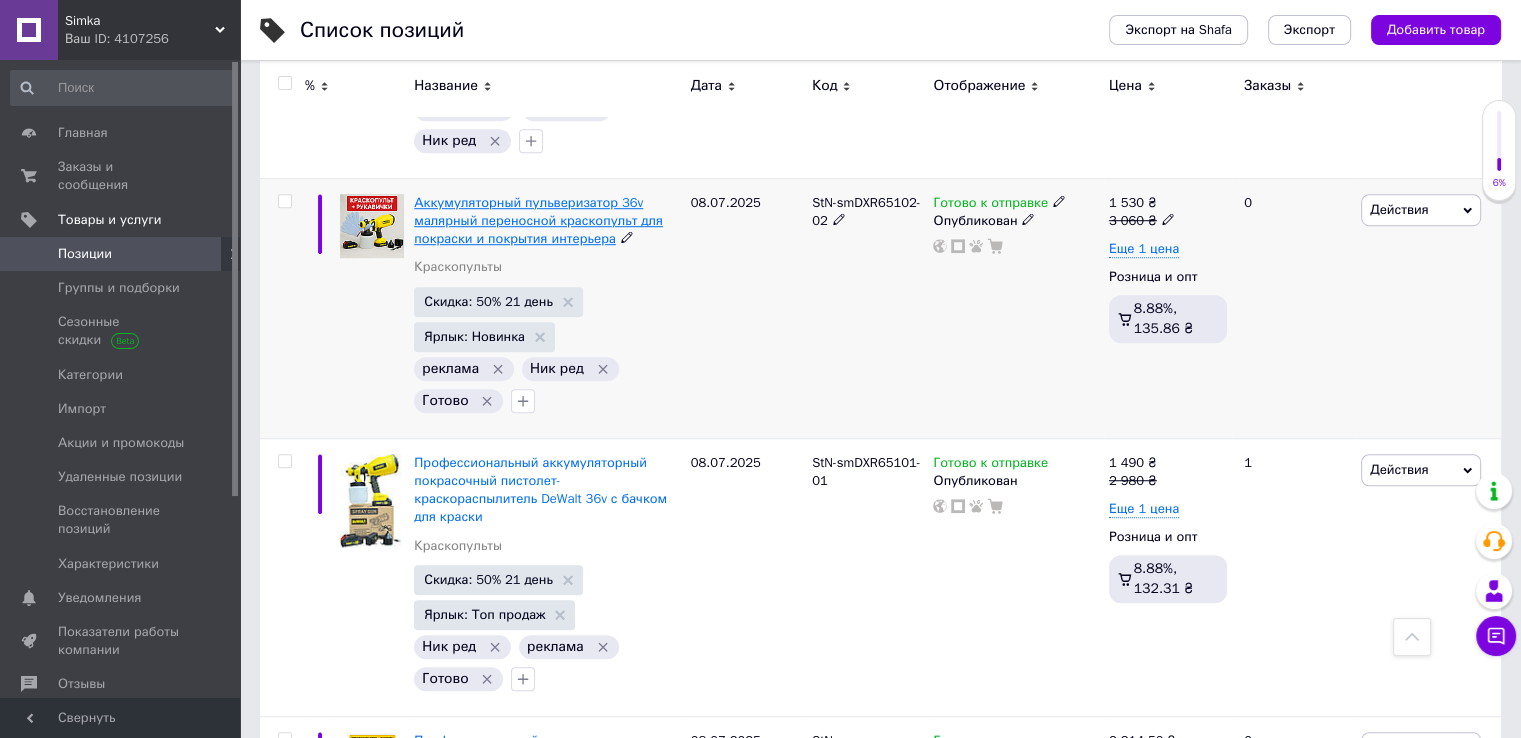 drag, startPoint x: 405, startPoint y: 186, endPoint x: 576, endPoint y: 223, distance: 174.95714 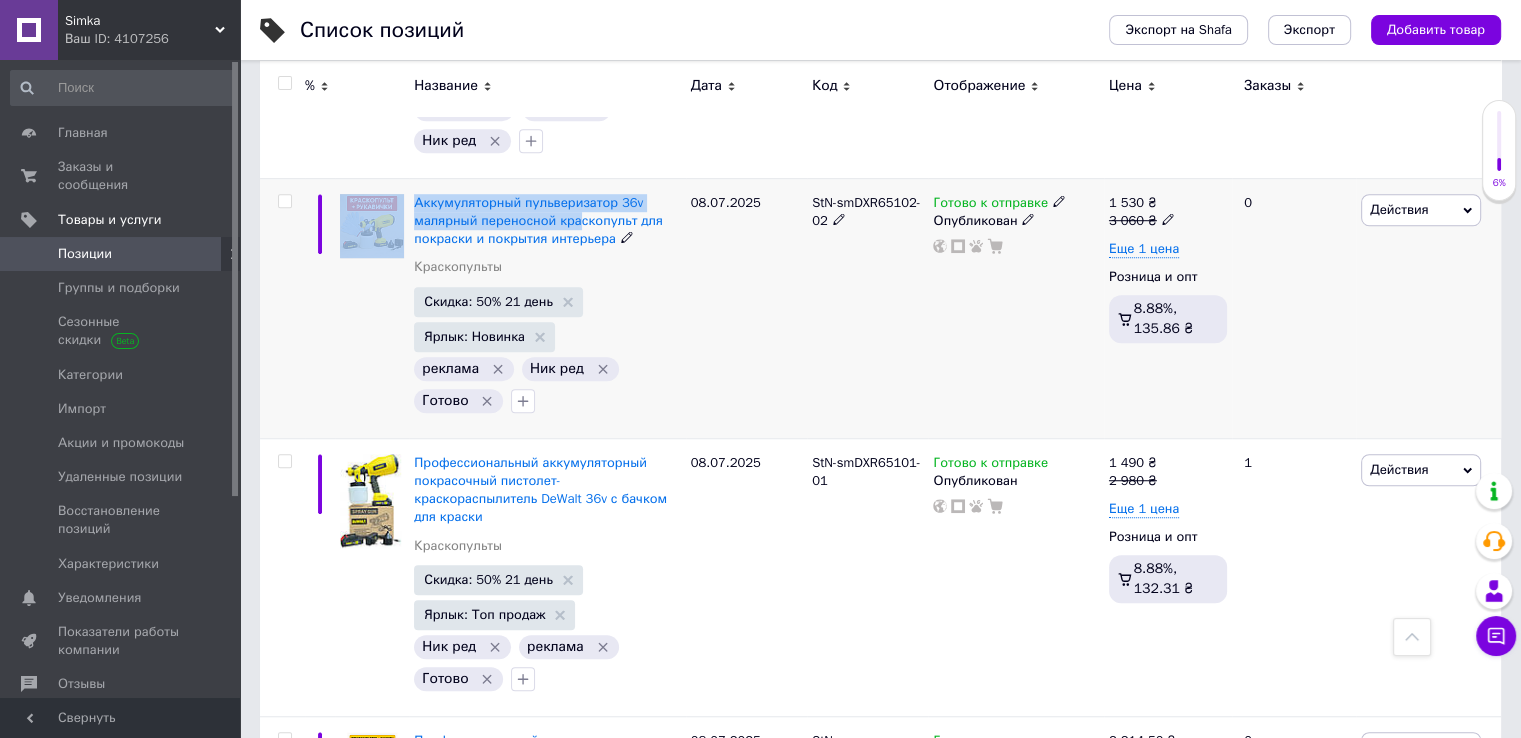 click on "Скидка: 50% 21 день Ярлык: Новинка реклама   Ник ред   Готово" at bounding box center [547, 352] 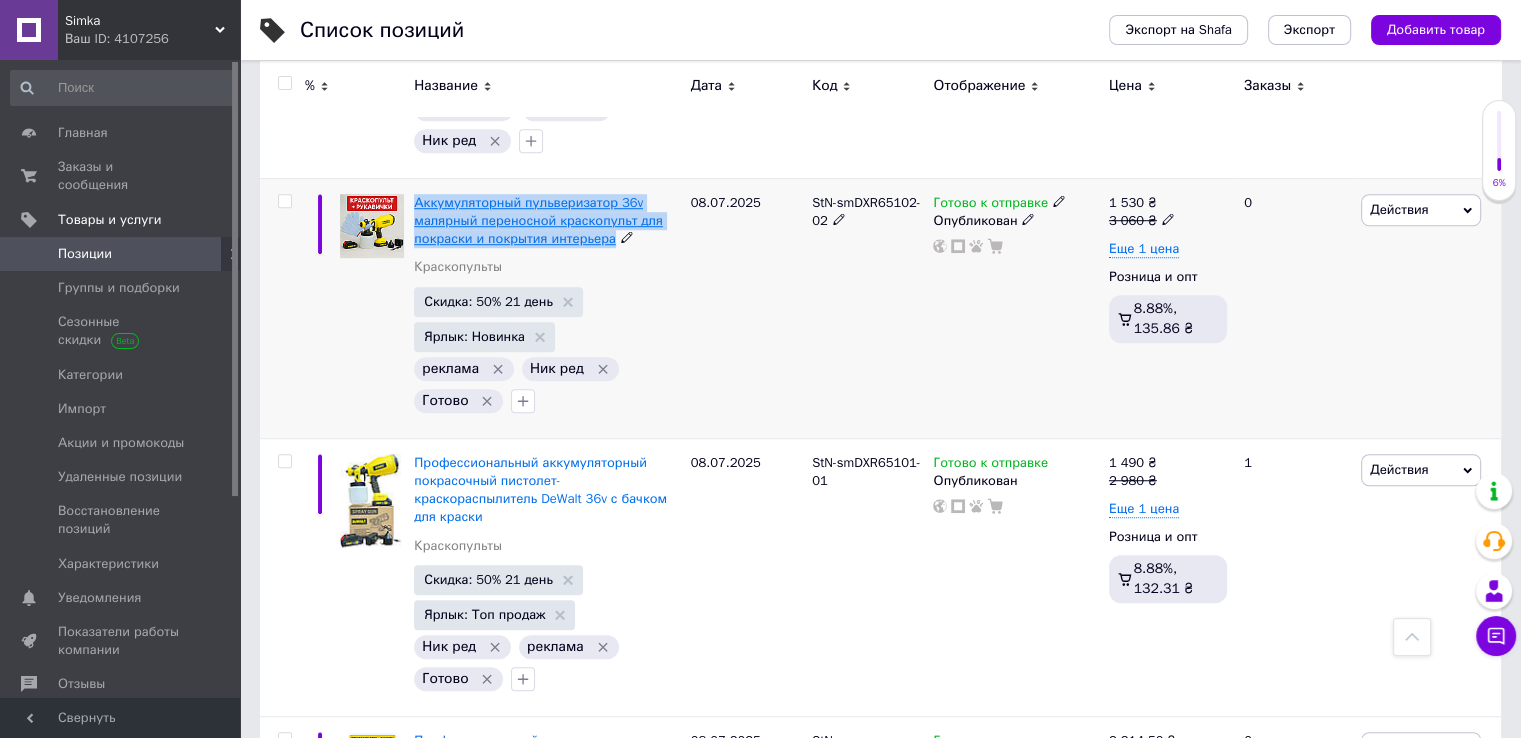 drag, startPoint x: 416, startPoint y: 187, endPoint x: 607, endPoint y: 240, distance: 198.21706 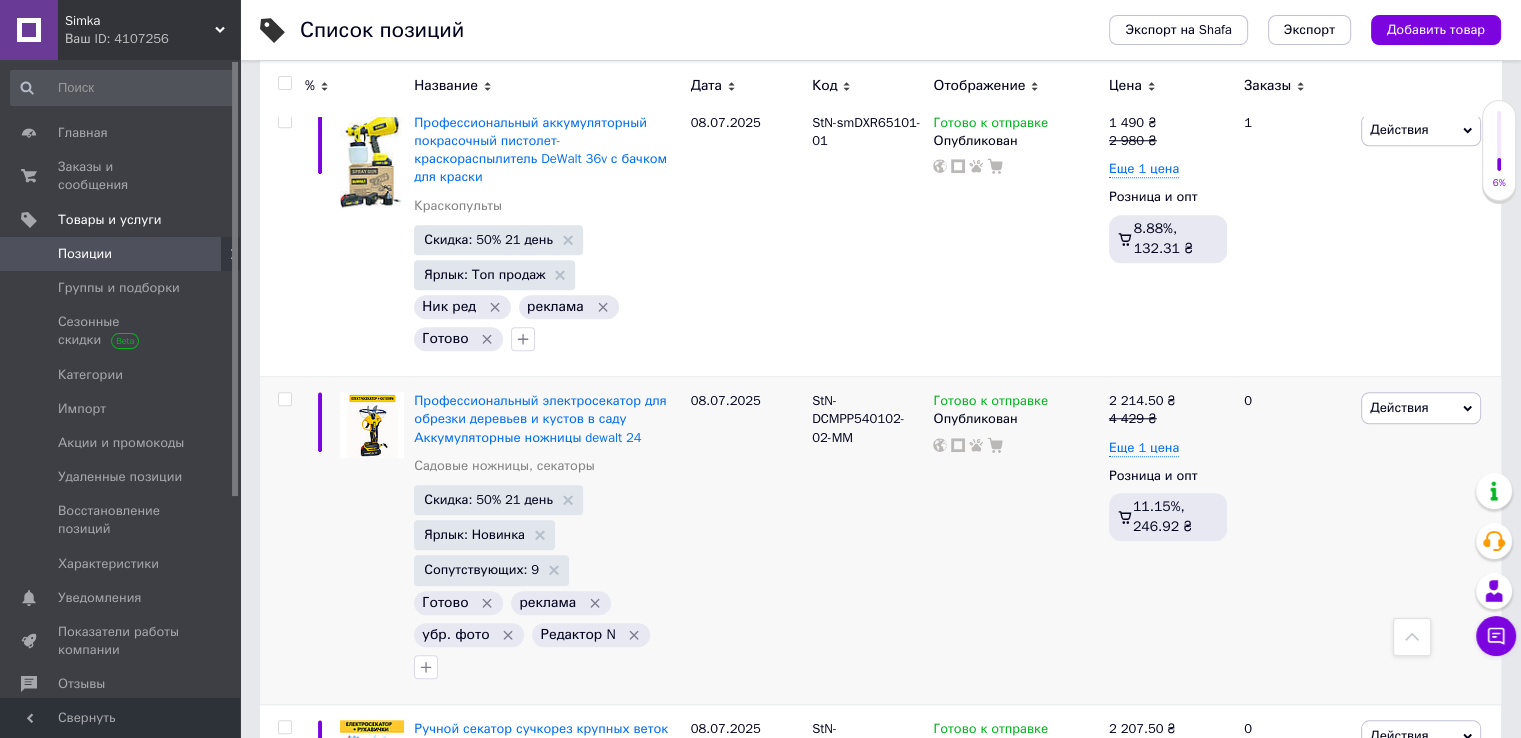 scroll, scrollTop: 1700, scrollLeft: 0, axis: vertical 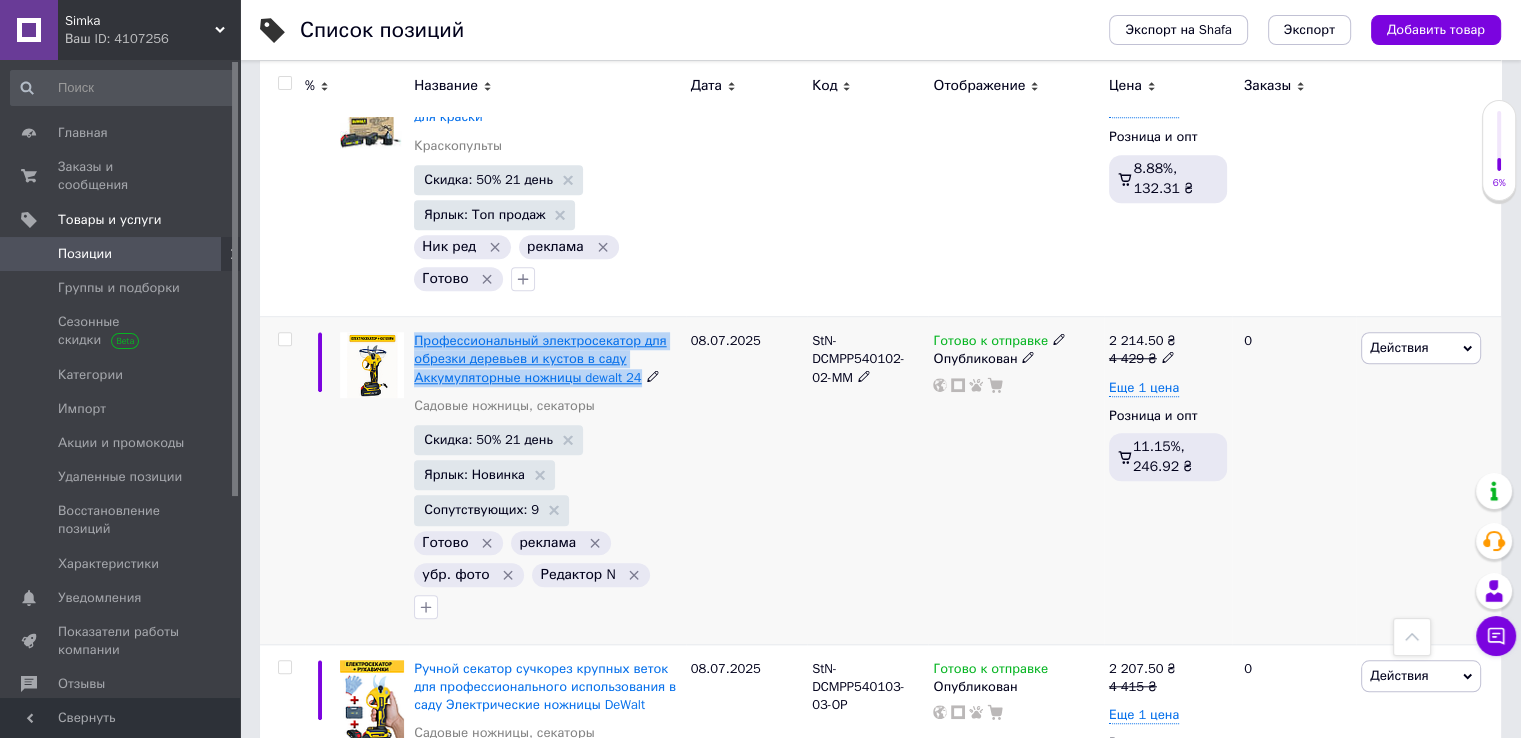 drag, startPoint x: 455, startPoint y: 316, endPoint x: 632, endPoint y: 357, distance: 181.68654 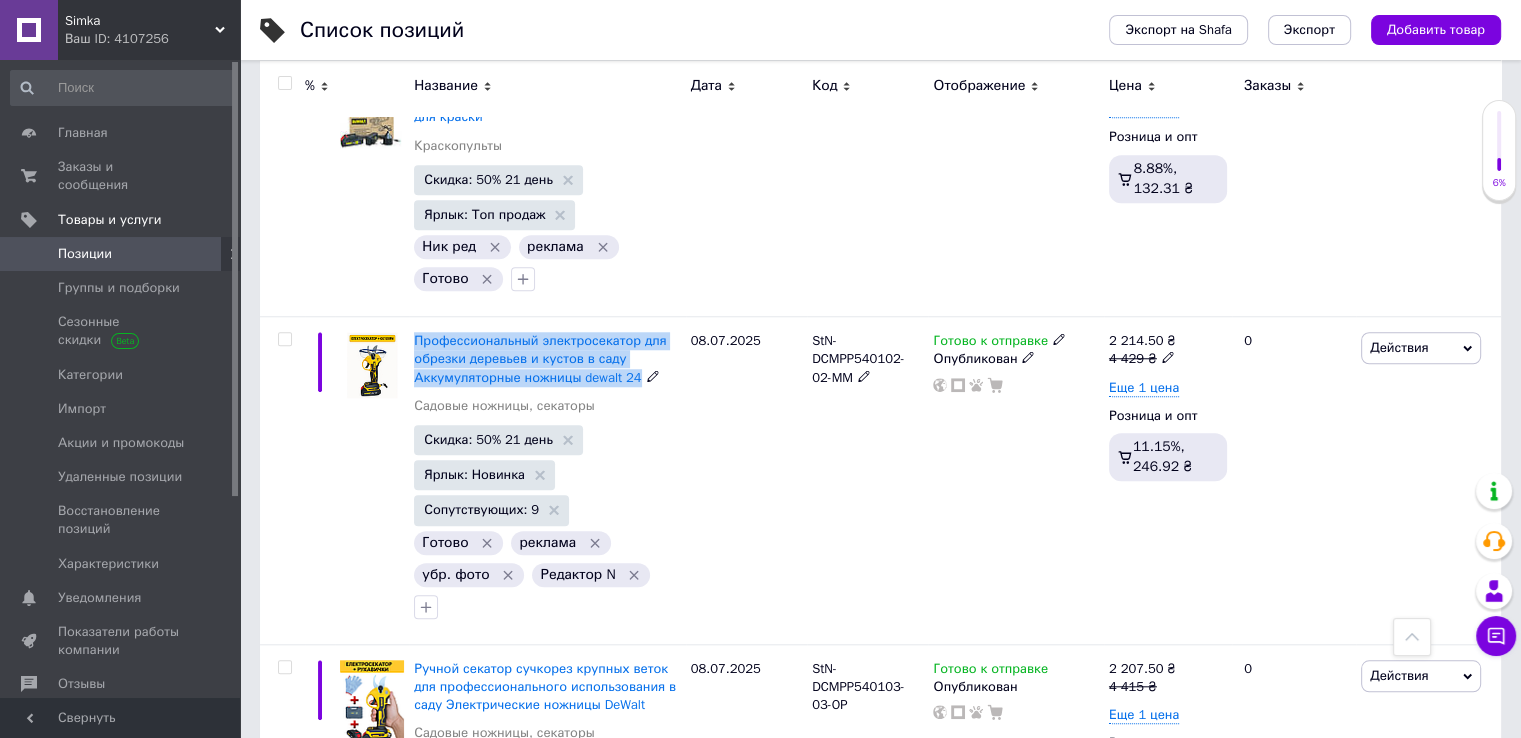 copy on "Профессиональный электросекатор для обрезки деревьев и кустов в саду Аккумуляторные ножницы dewalt 24" 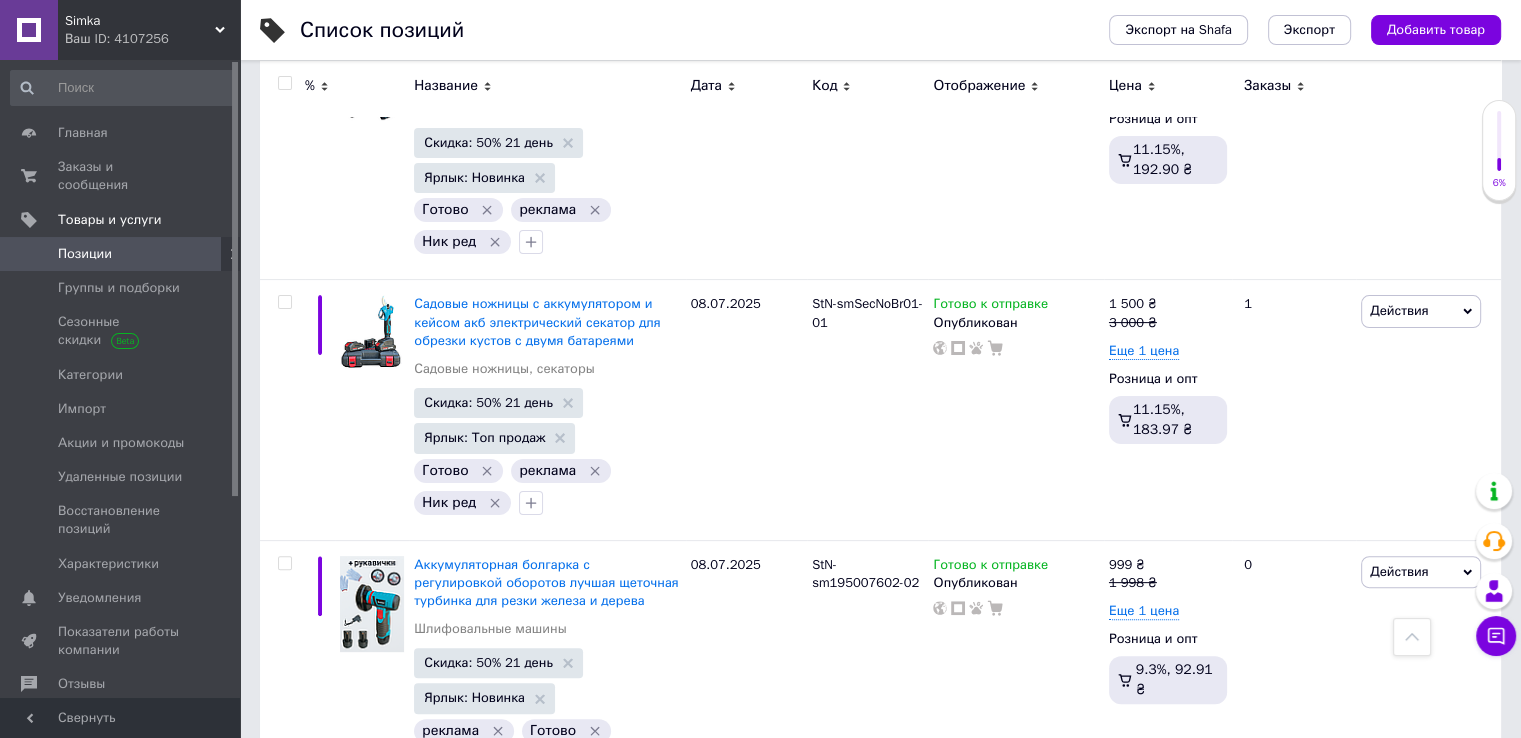scroll, scrollTop: 0, scrollLeft: 0, axis: both 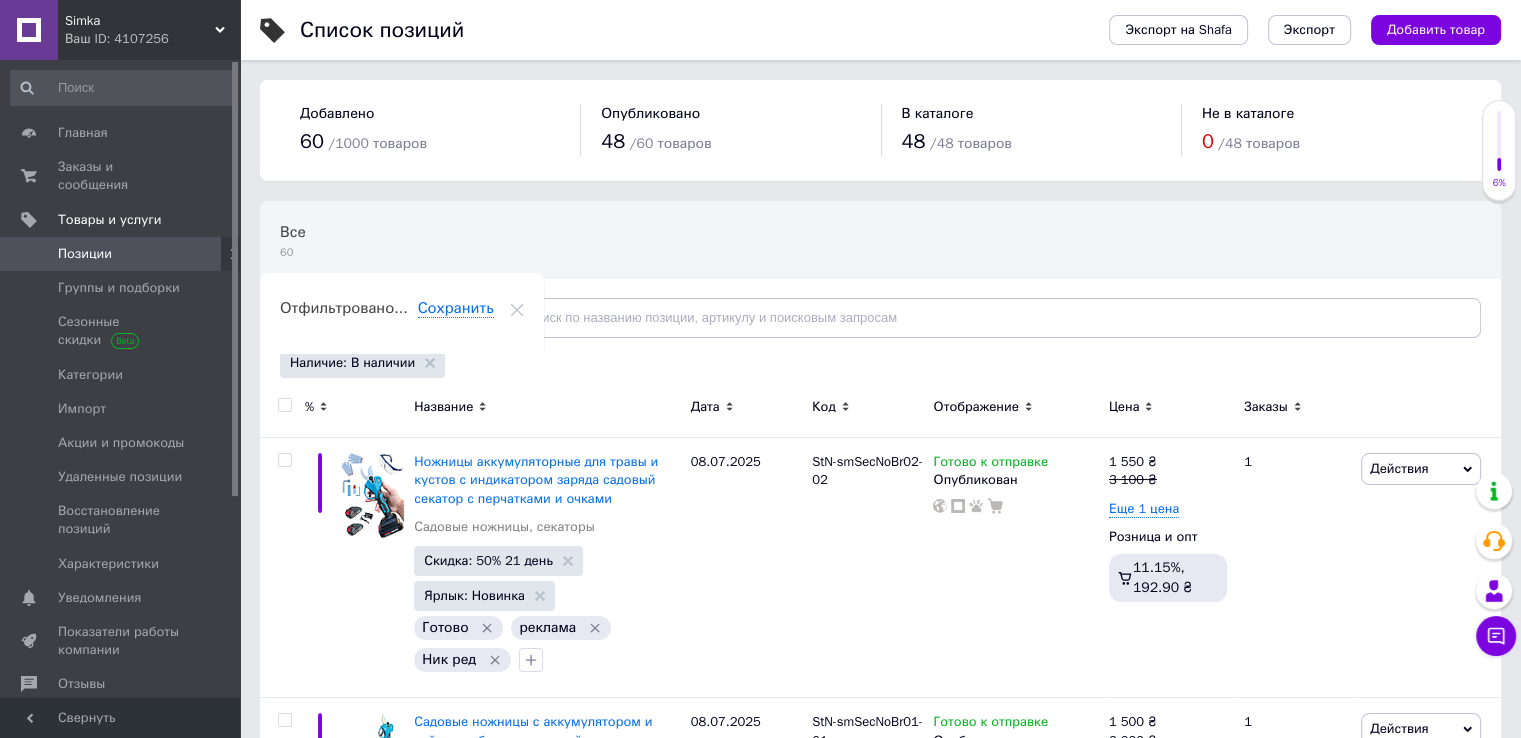 click on "Наличие: В наличии" at bounding box center (362, 363) 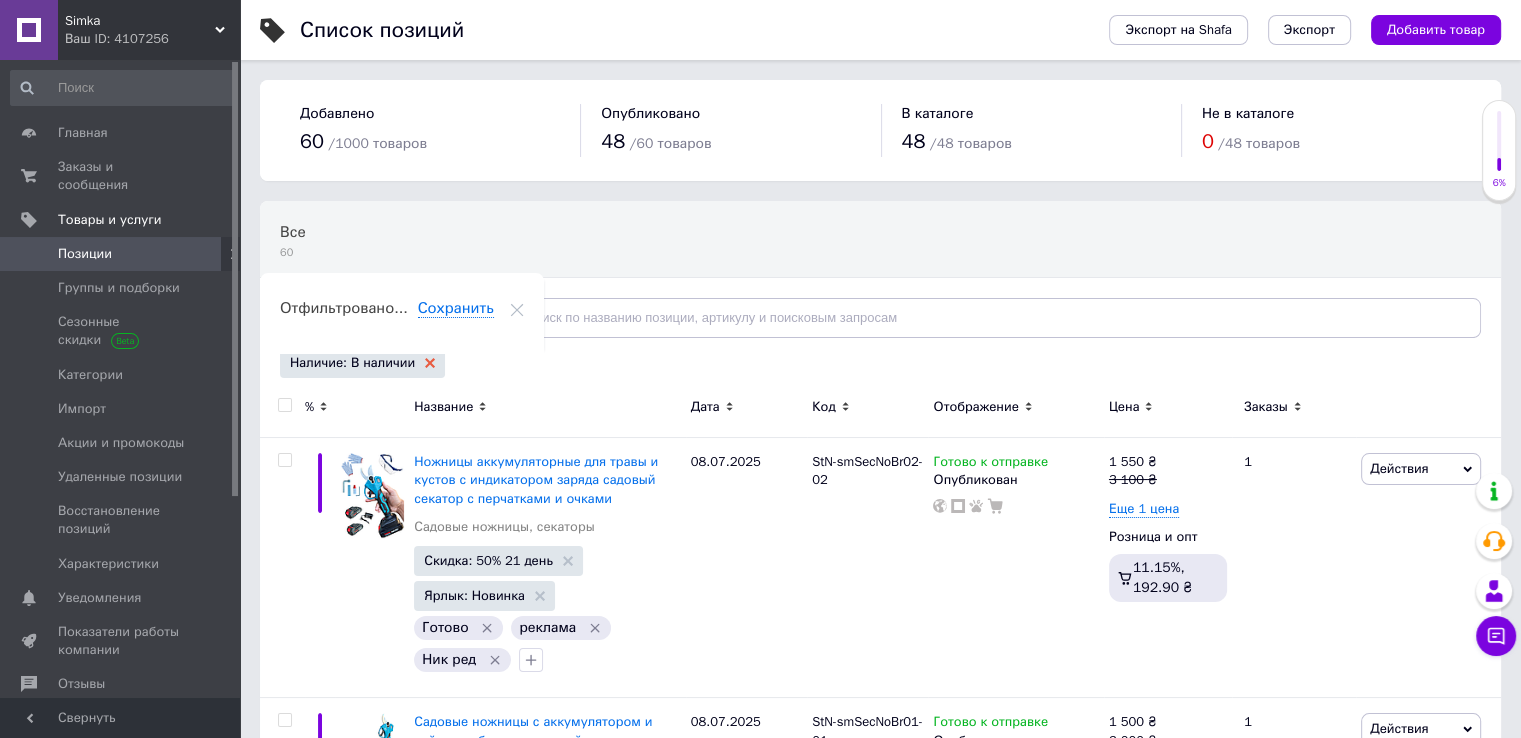 click 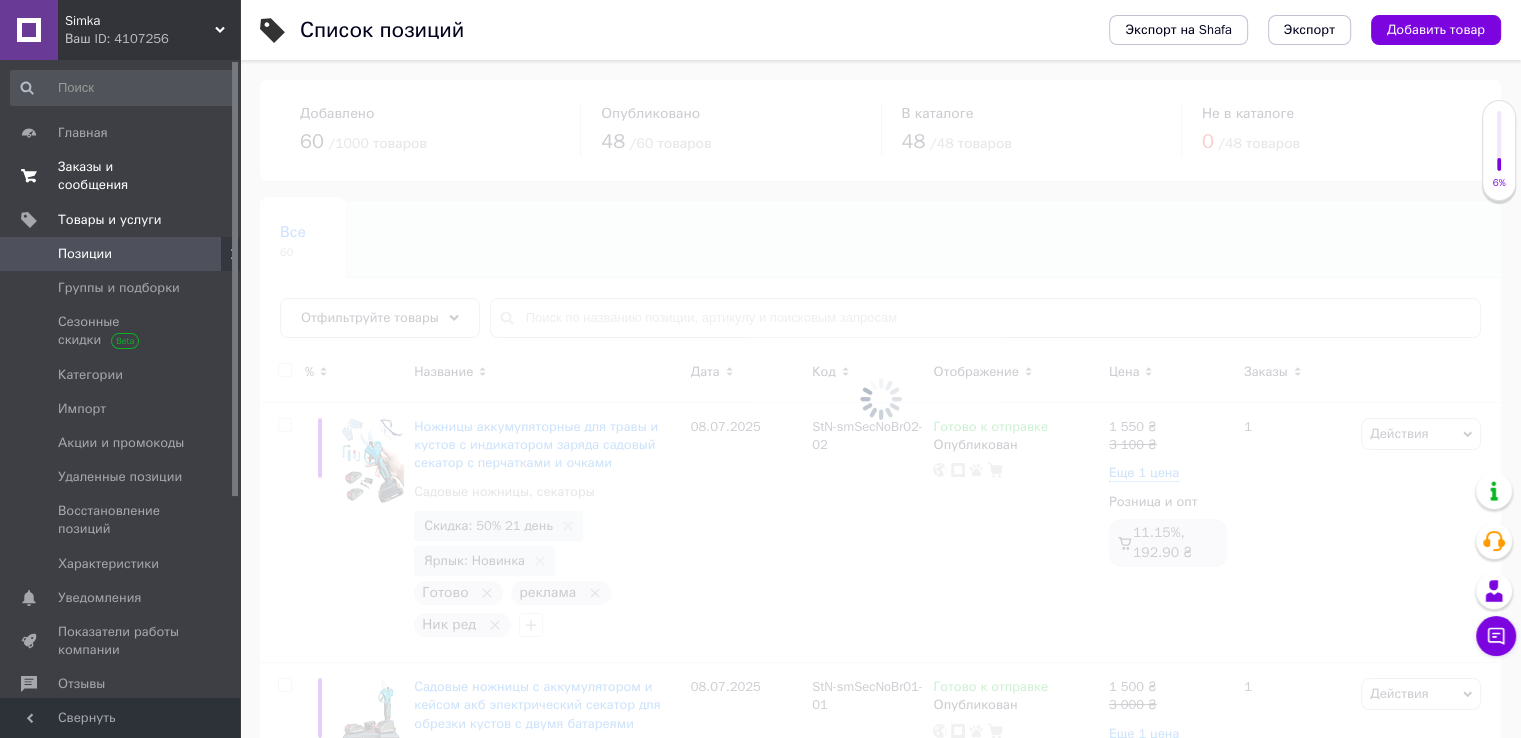 click on "Заказы и сообщения" at bounding box center (121, 176) 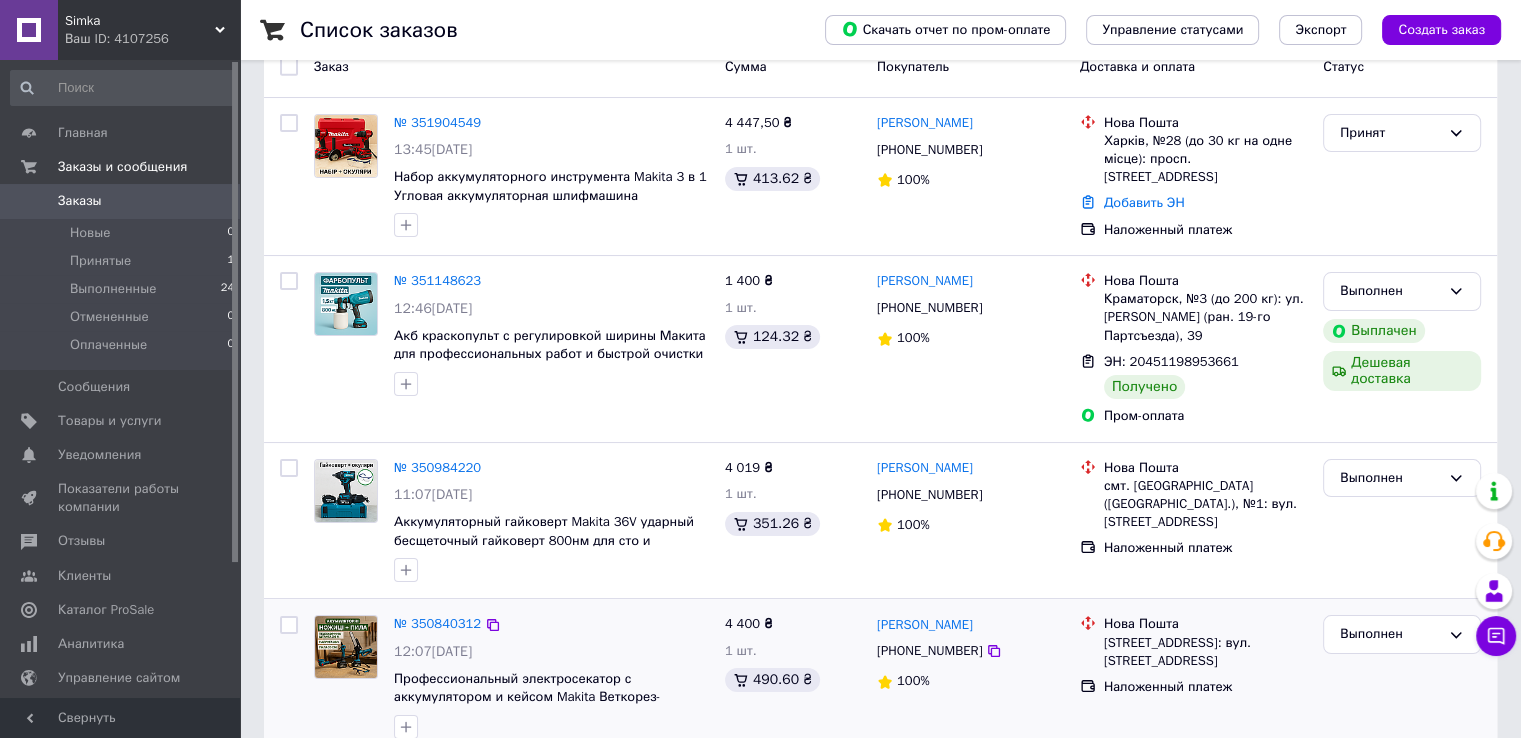 scroll, scrollTop: 300, scrollLeft: 0, axis: vertical 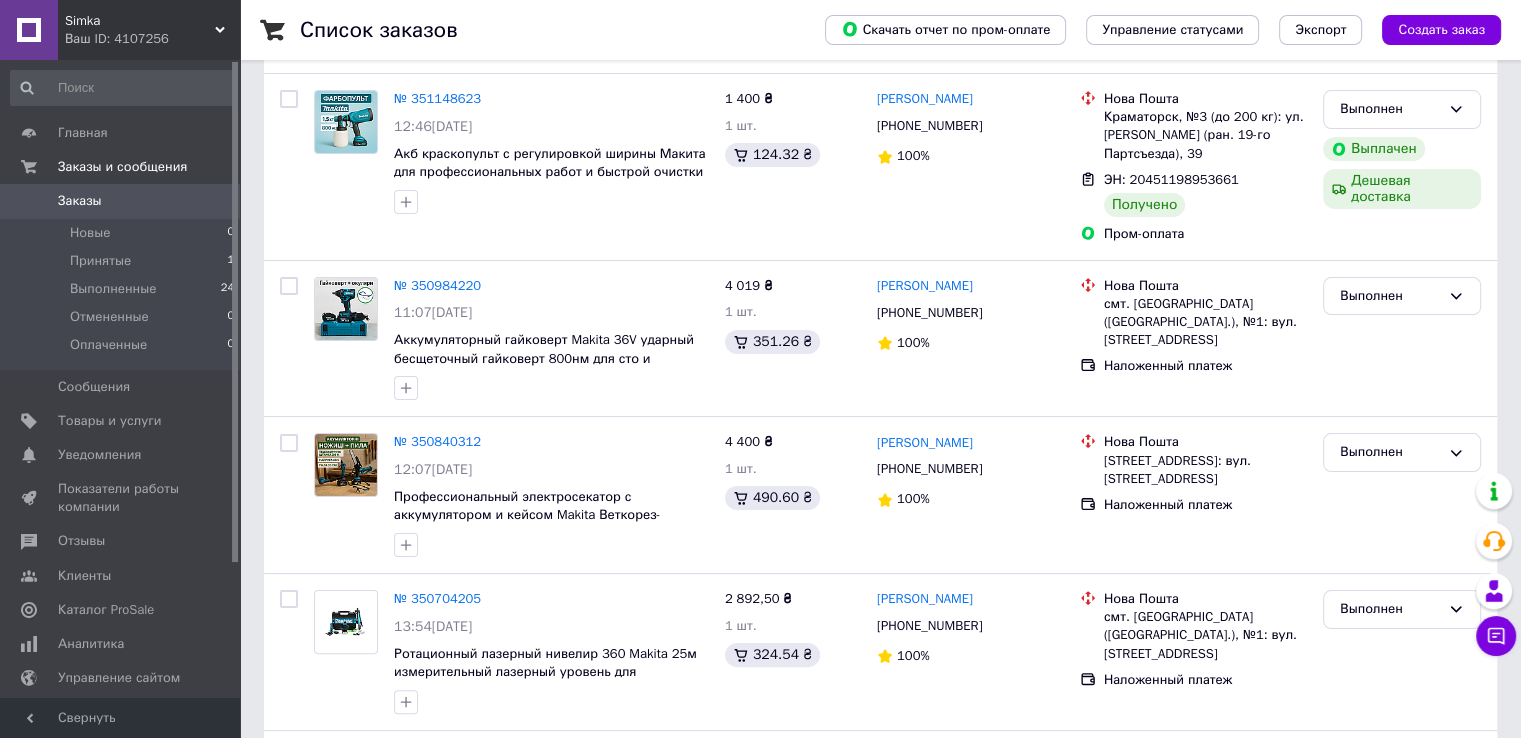 click on "Каталог ProSale" at bounding box center [123, 610] 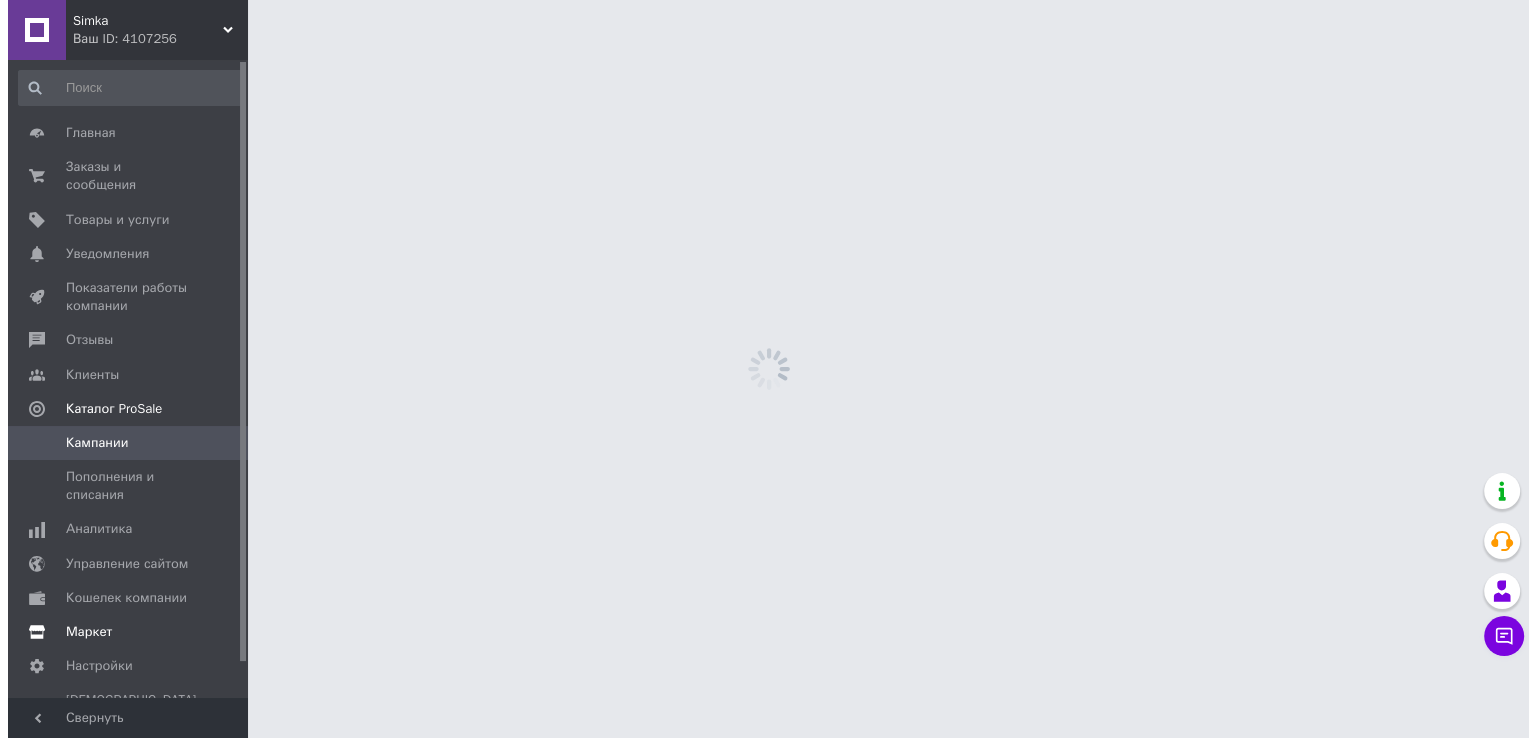 scroll, scrollTop: 0, scrollLeft: 0, axis: both 